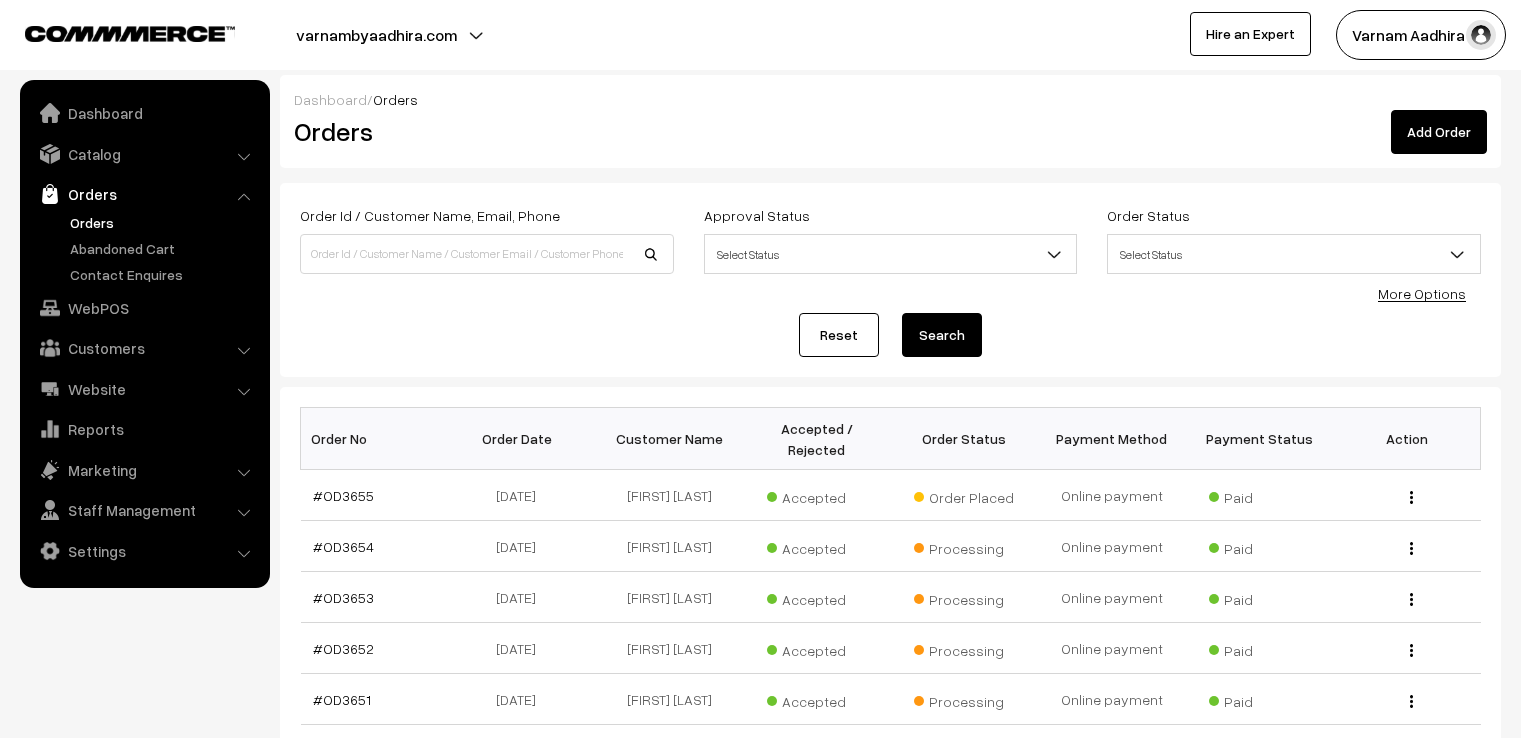 scroll, scrollTop: 0, scrollLeft: 0, axis: both 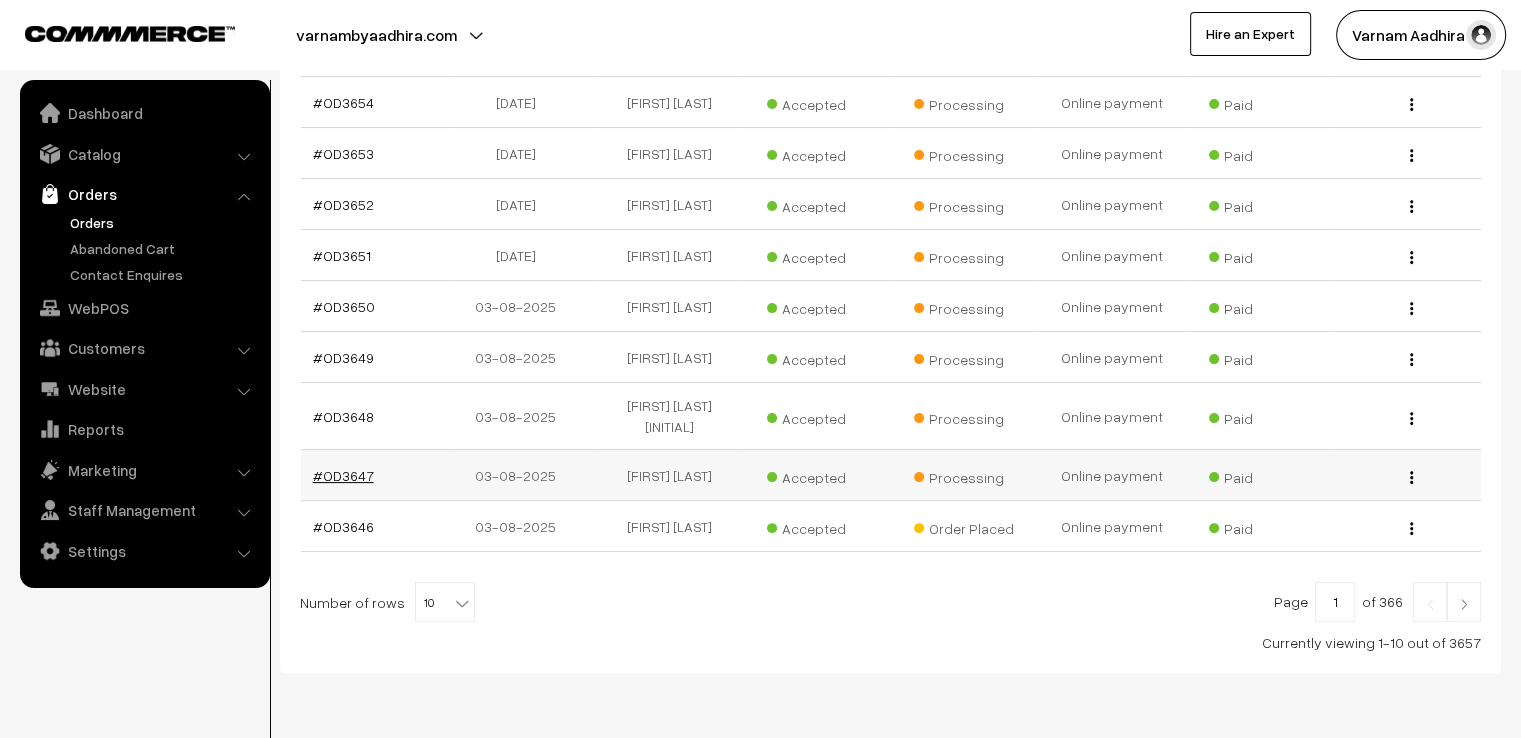 click on "#OD3647" at bounding box center (343, 475) 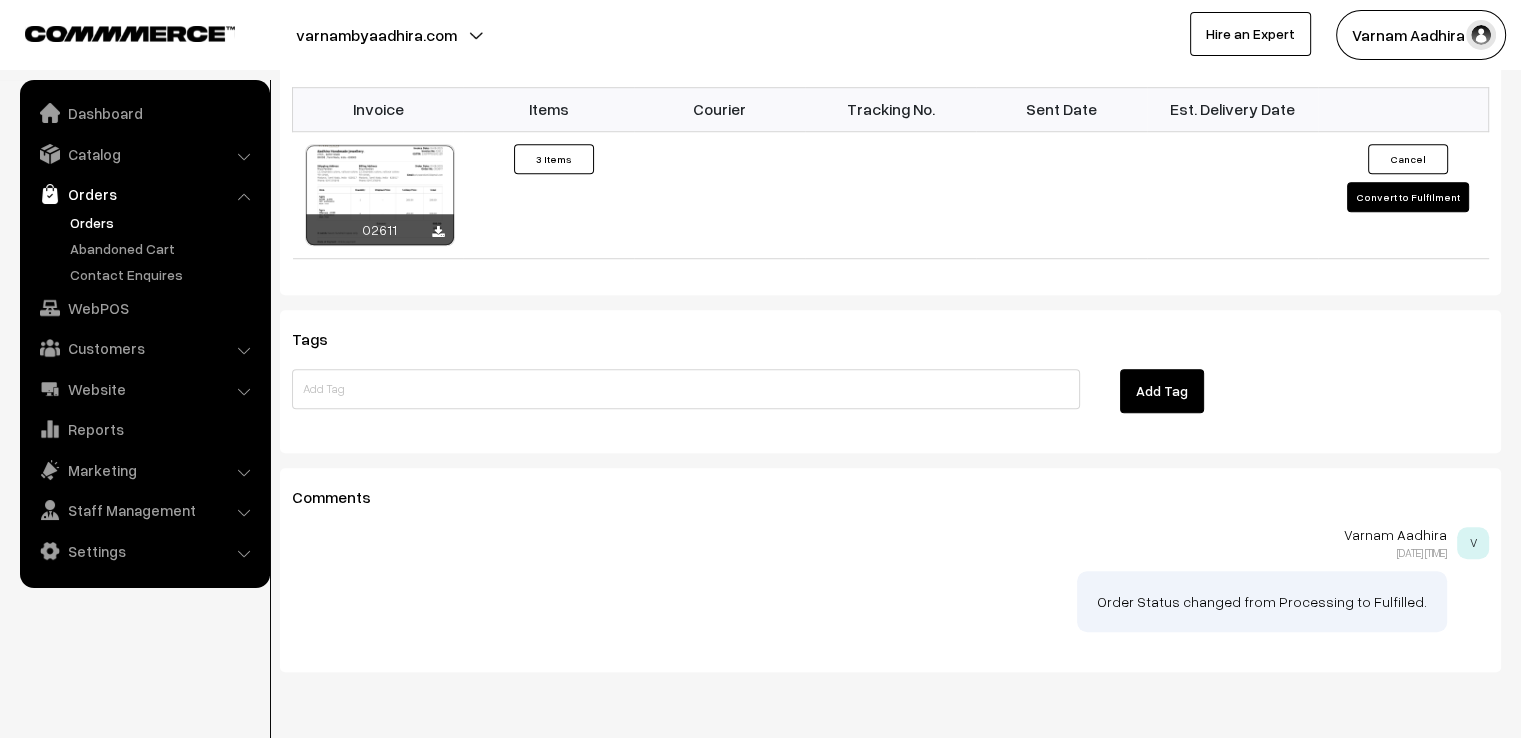 scroll, scrollTop: 1521, scrollLeft: 0, axis: vertical 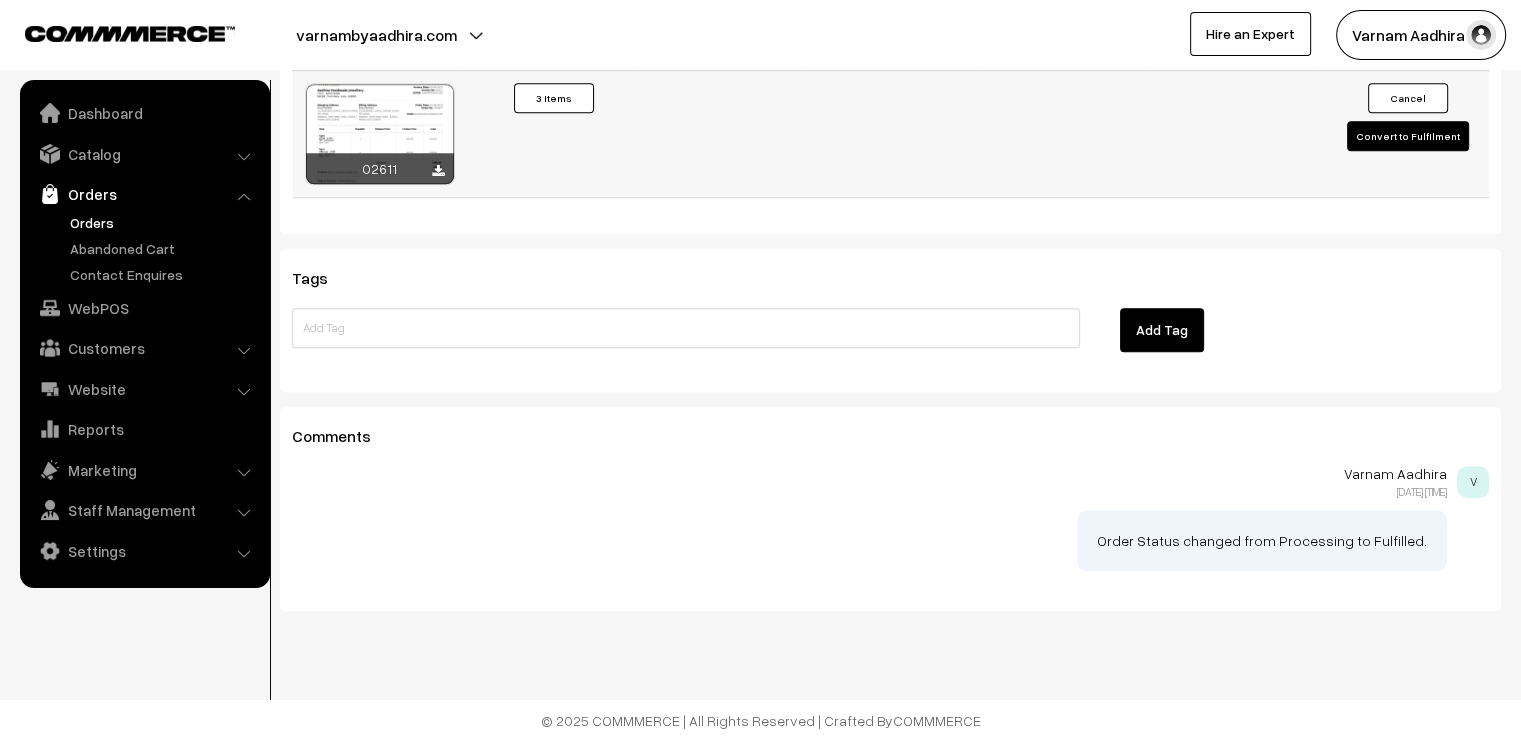 click on "Convert to Fulfilment" at bounding box center (1408, 136) 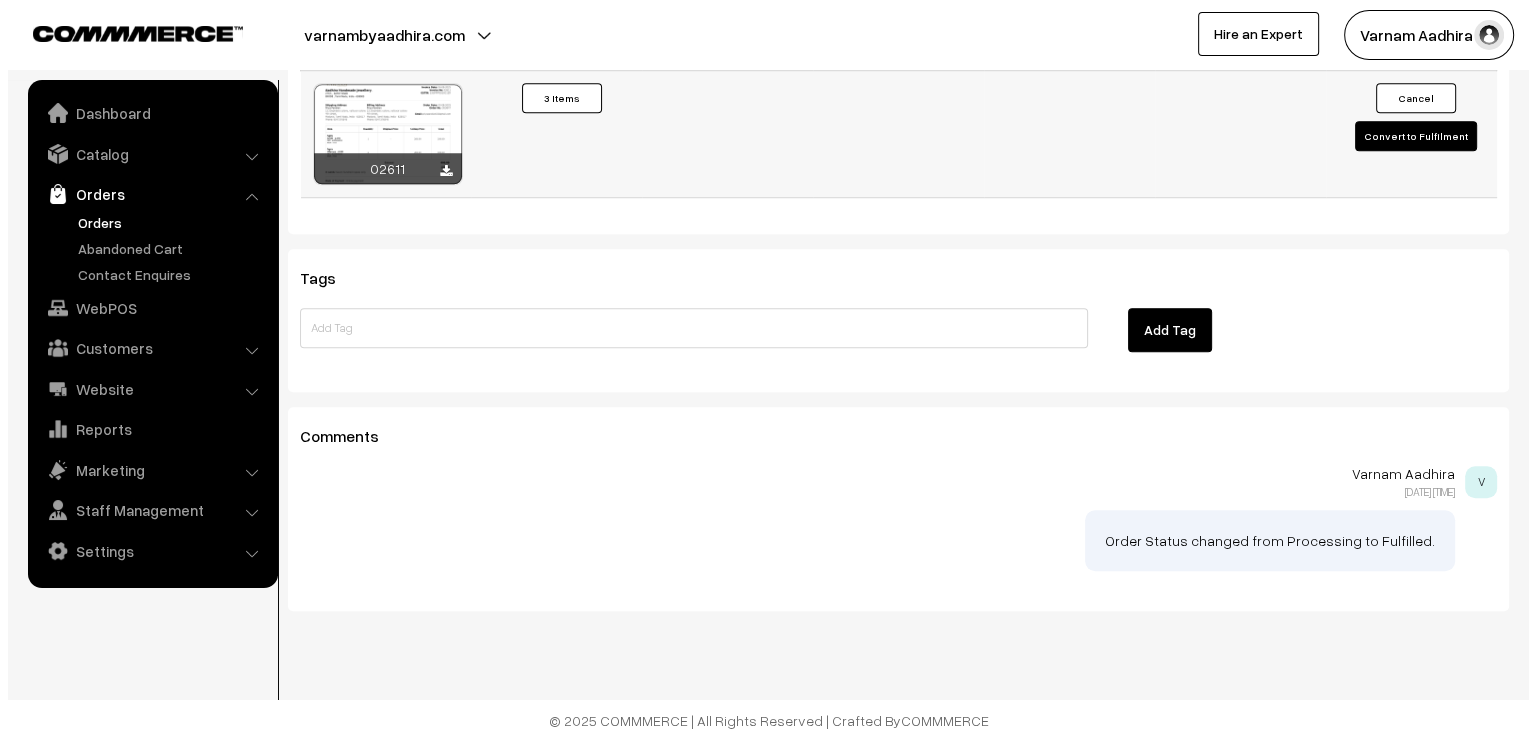 scroll, scrollTop: 1524, scrollLeft: 0, axis: vertical 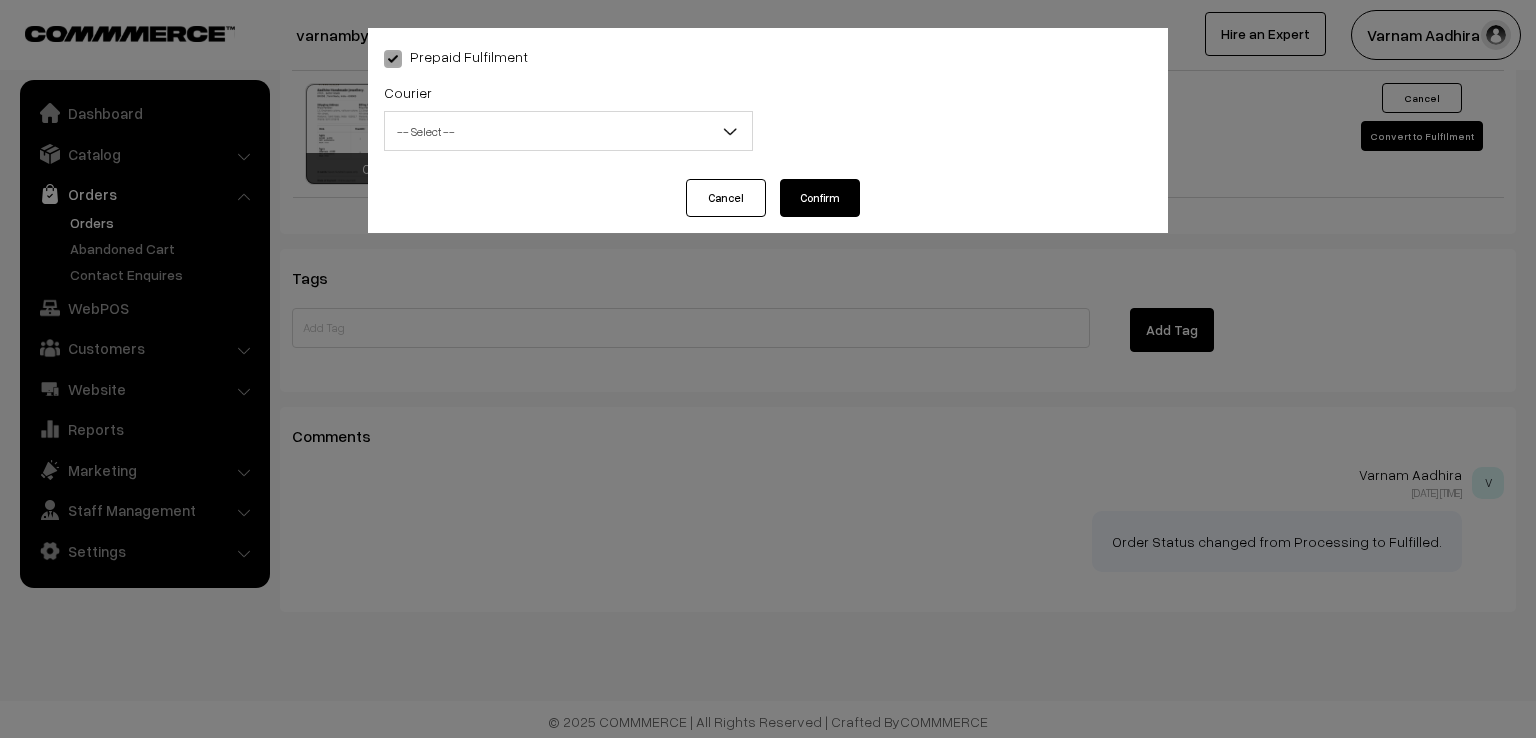 click on "-- Select --" at bounding box center [568, 131] 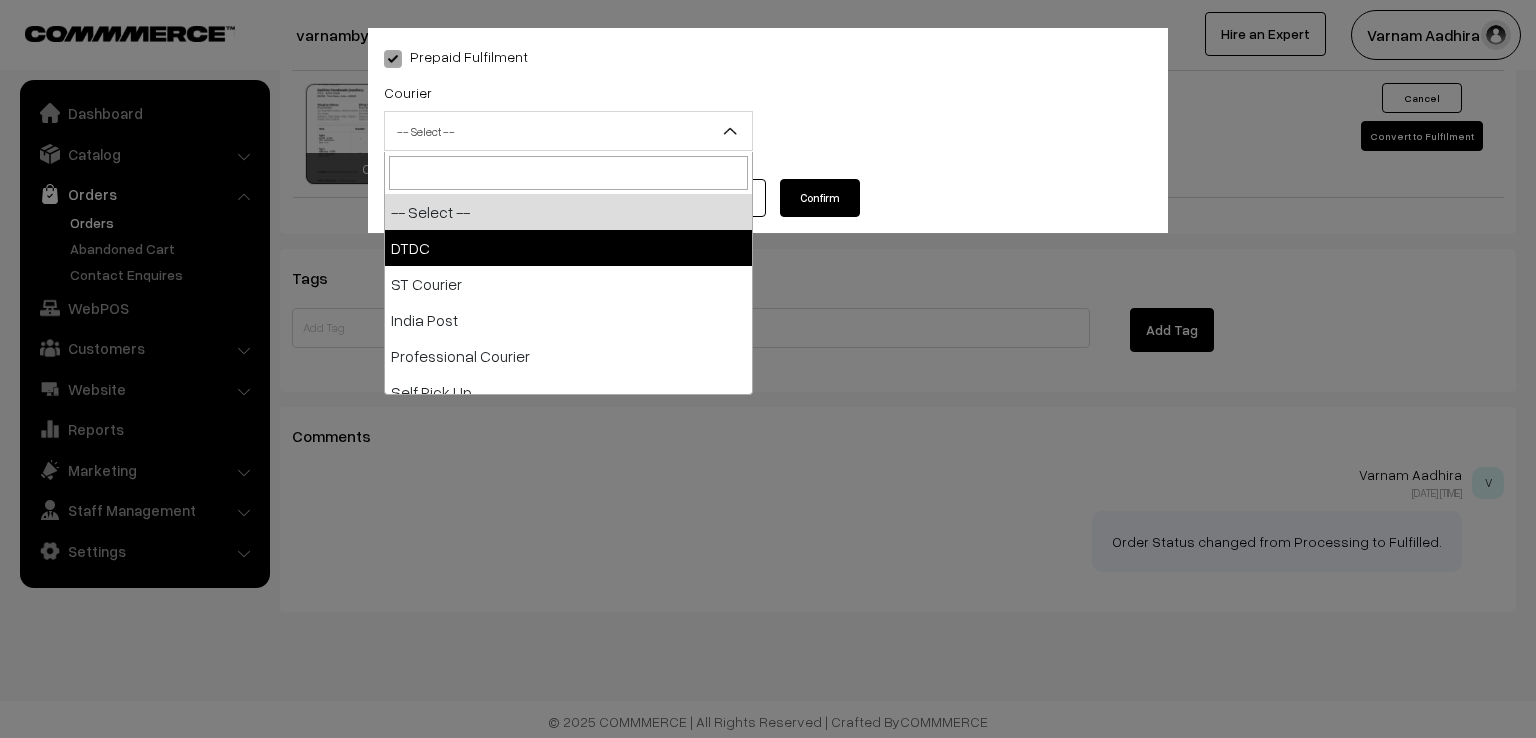 select on "1" 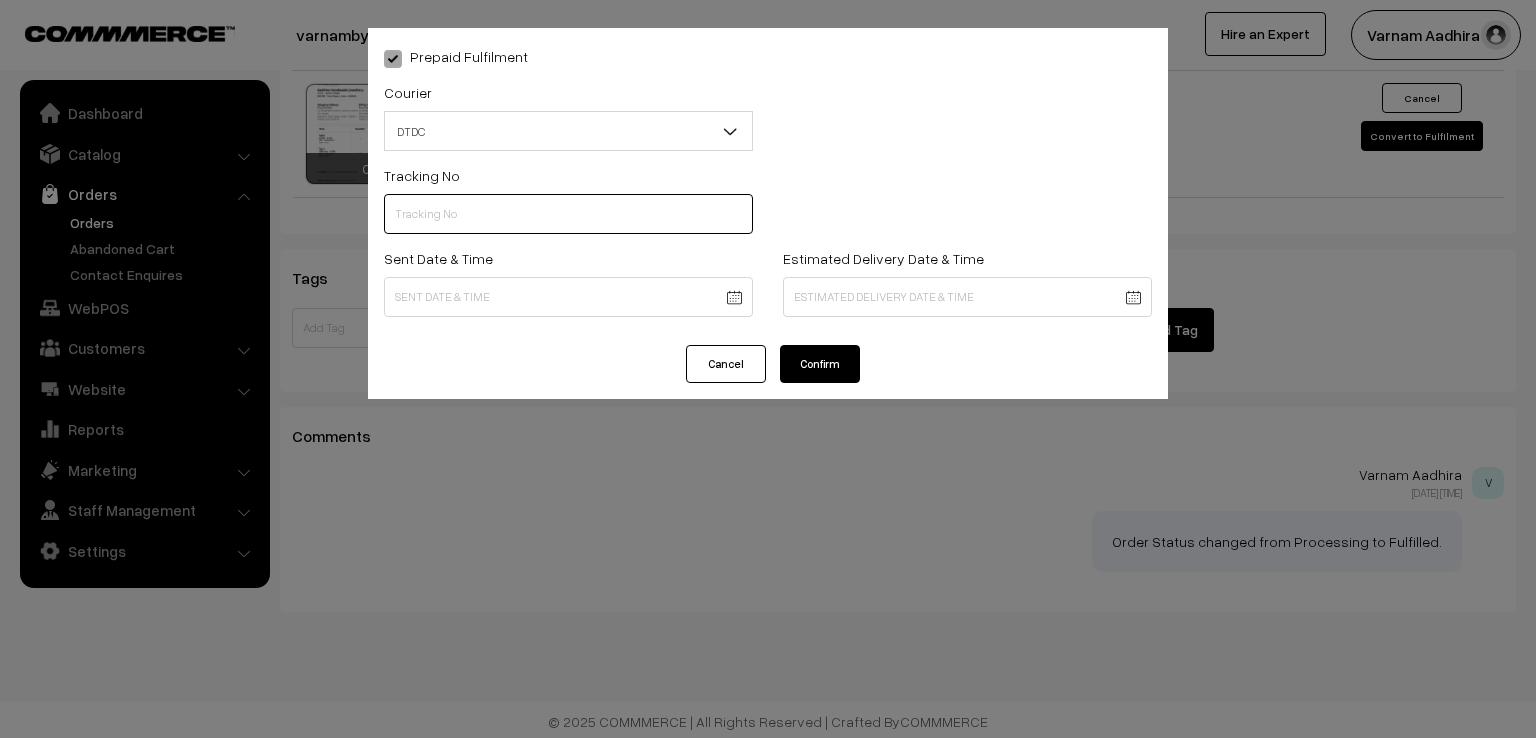 click at bounding box center [568, 214] 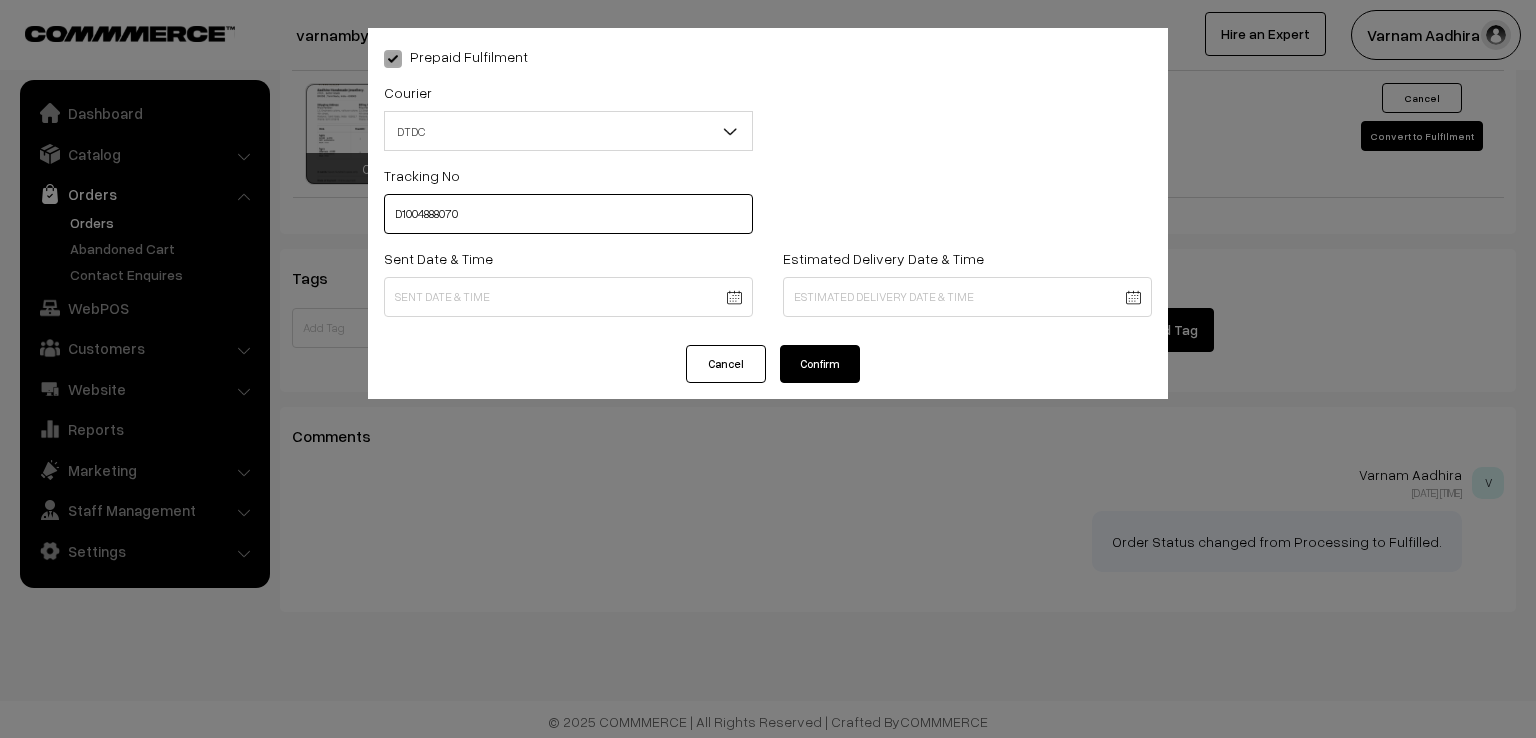 type on "D1004888070" 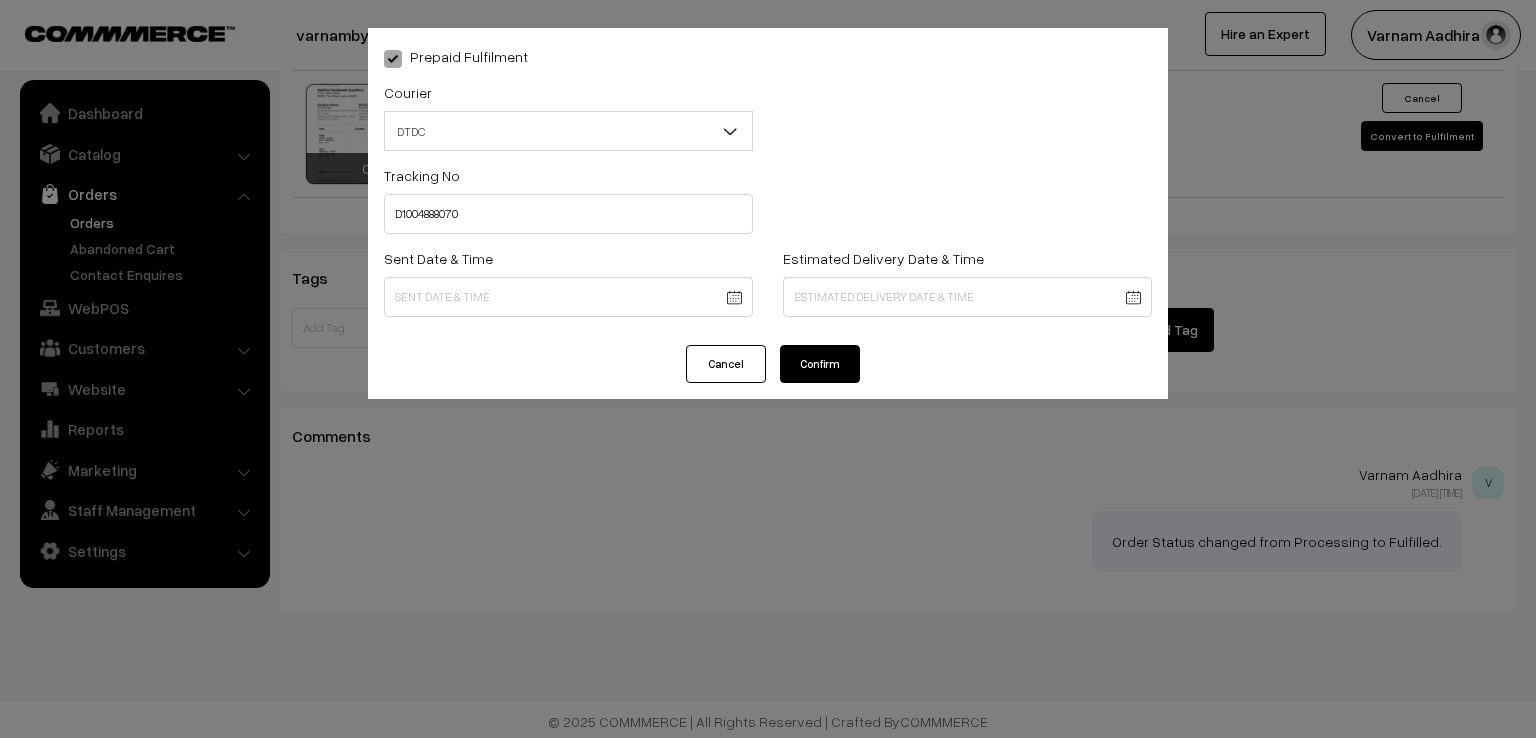 click on "Thank you for showing interest. Our team will call you shortly.
Close
varnambyaadhira.com
Go to Website
Create New Store" at bounding box center [768, -391] 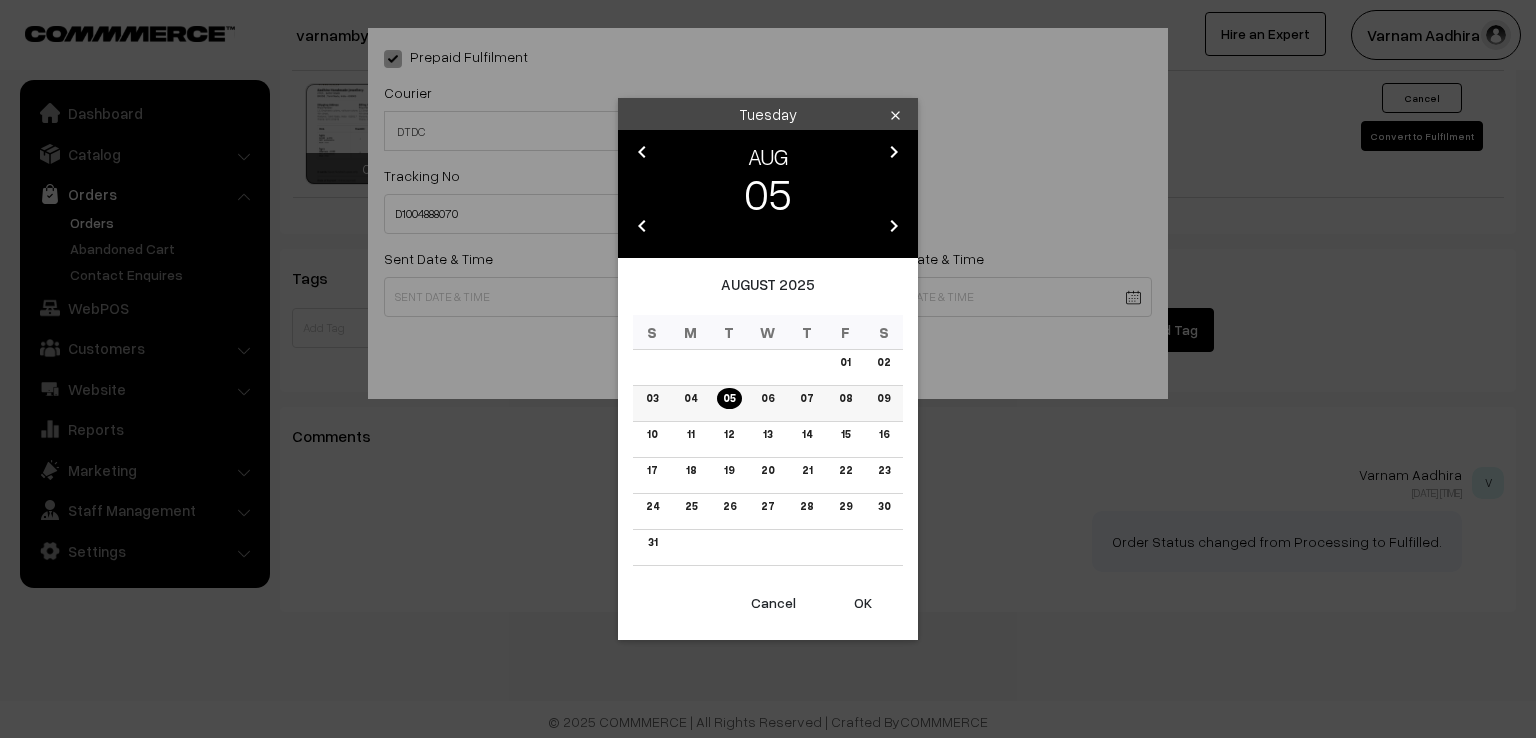 click on "04" at bounding box center (690, 398) 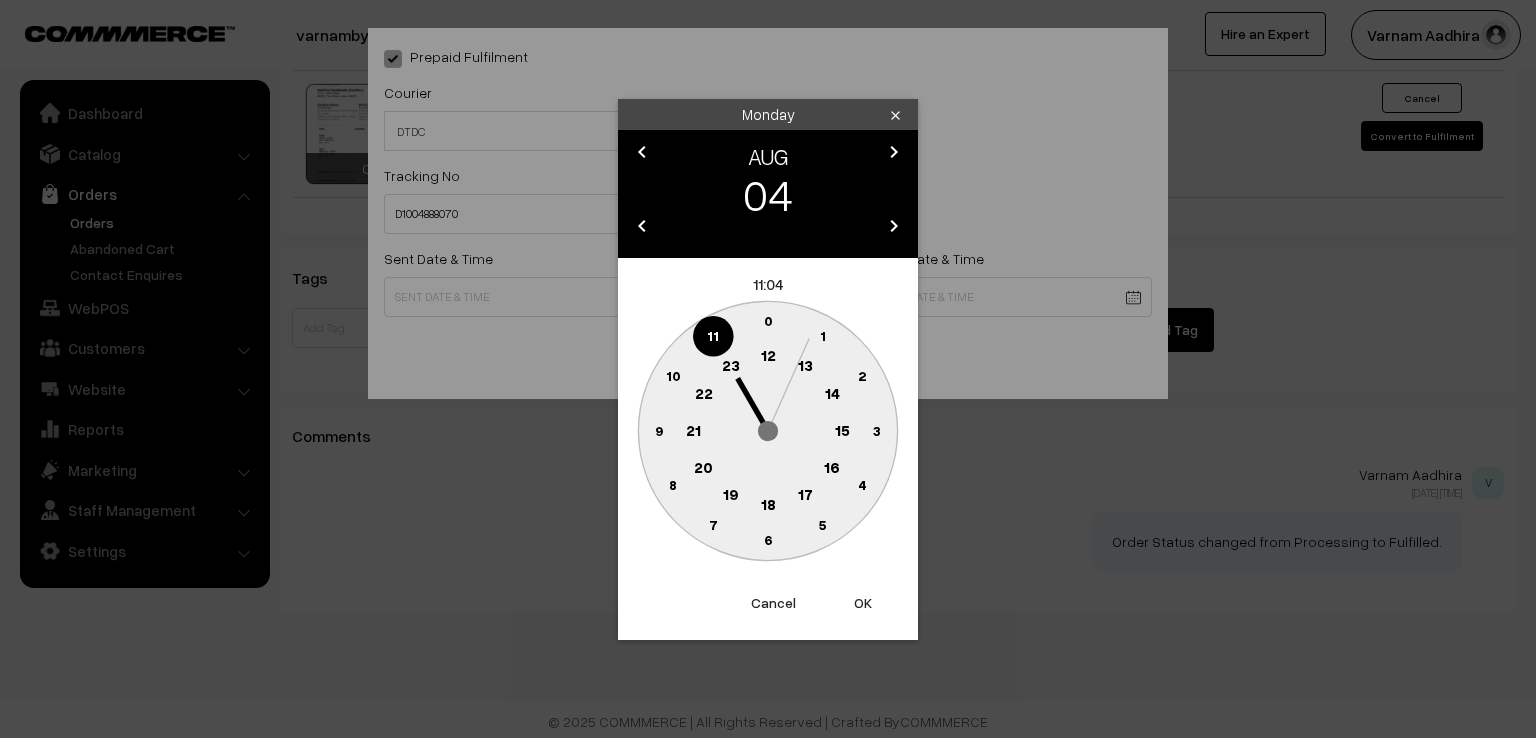 click 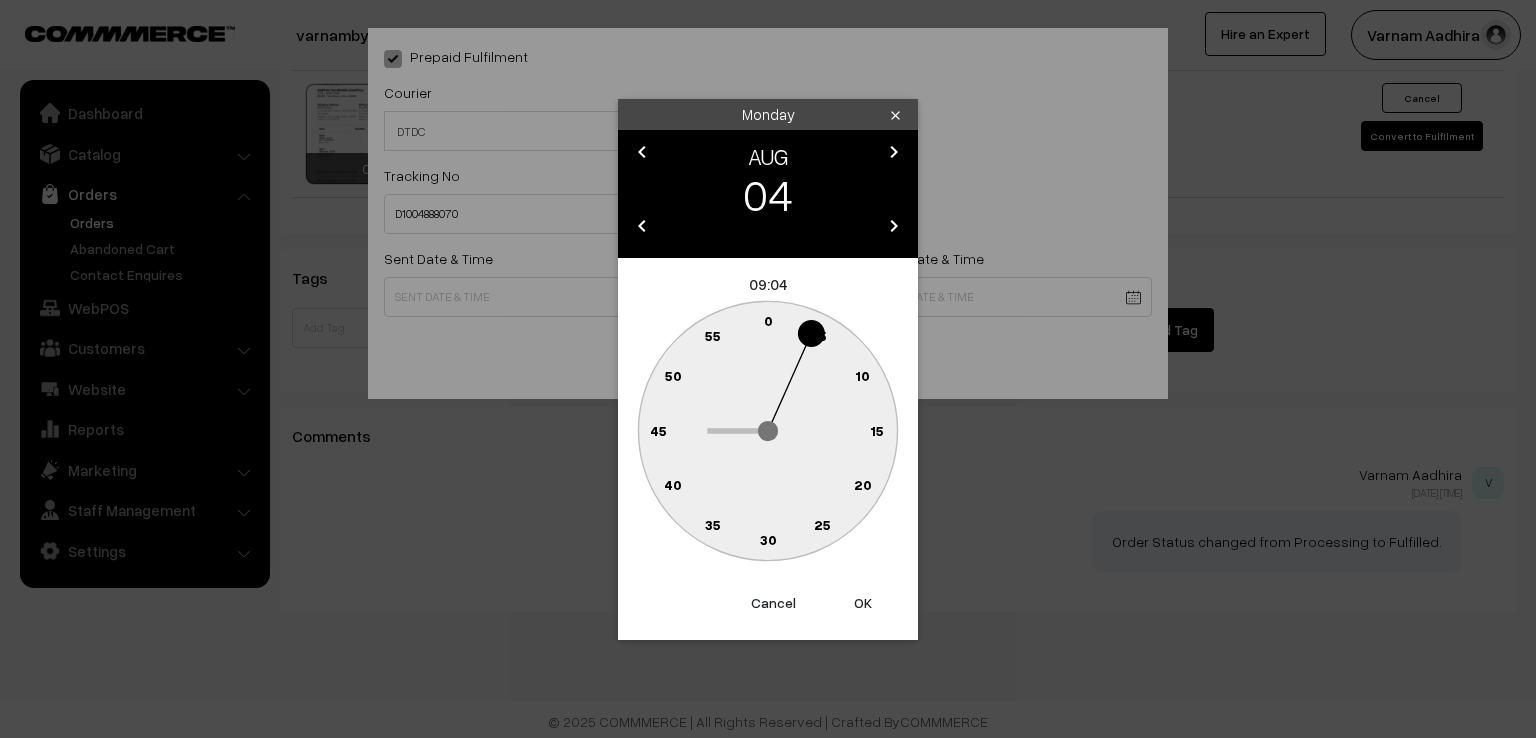 click on "0" 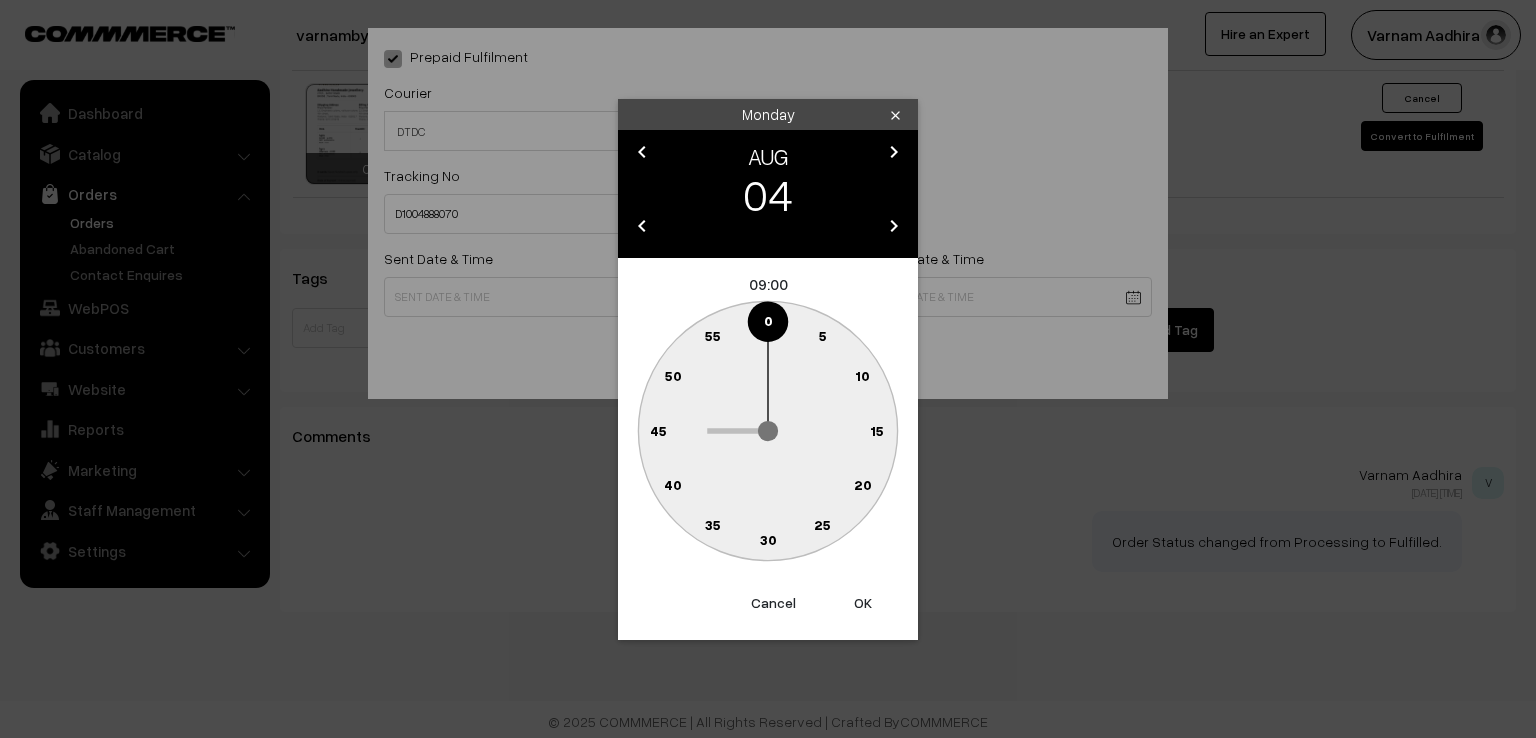 type on "04-08-2025 09:00" 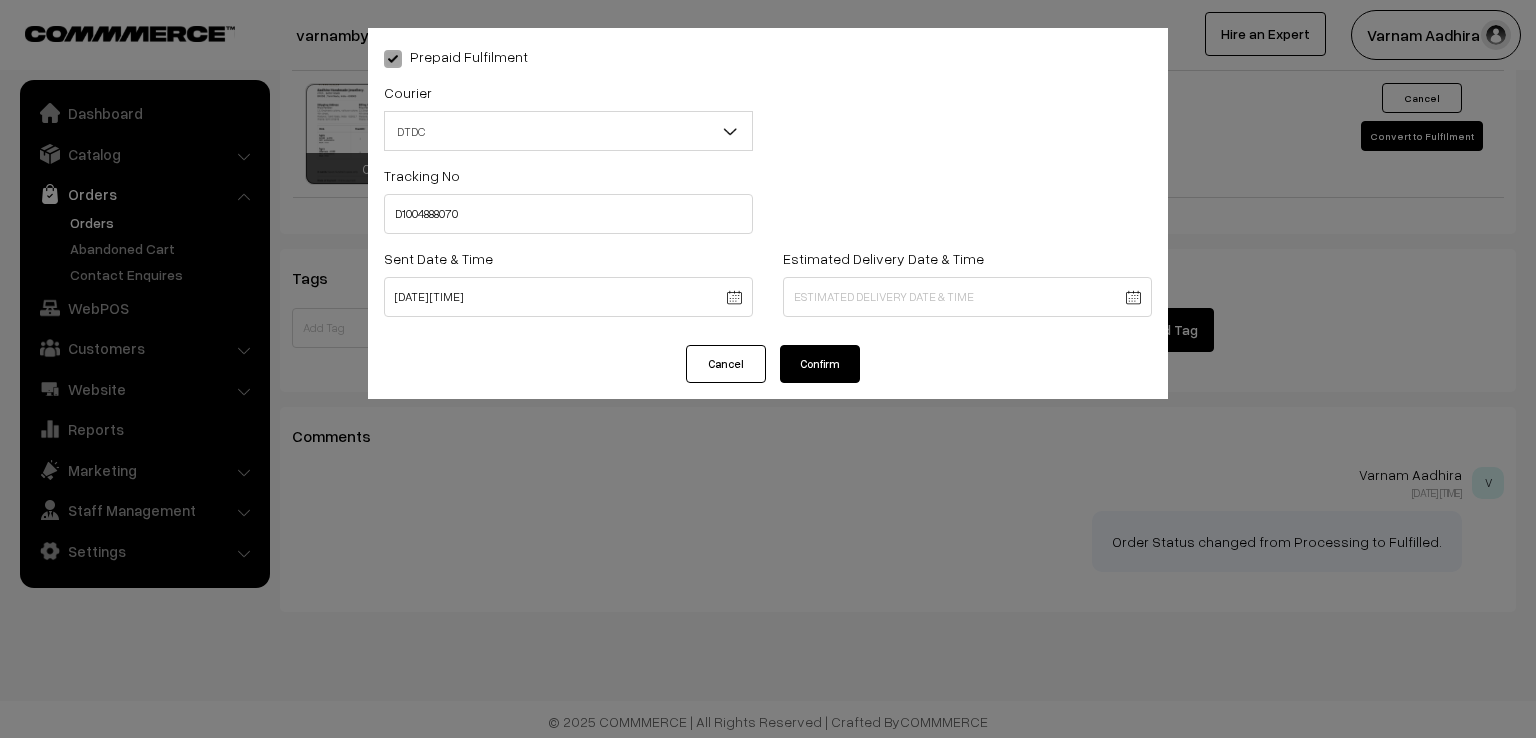 click on "Confirm" at bounding box center [820, 364] 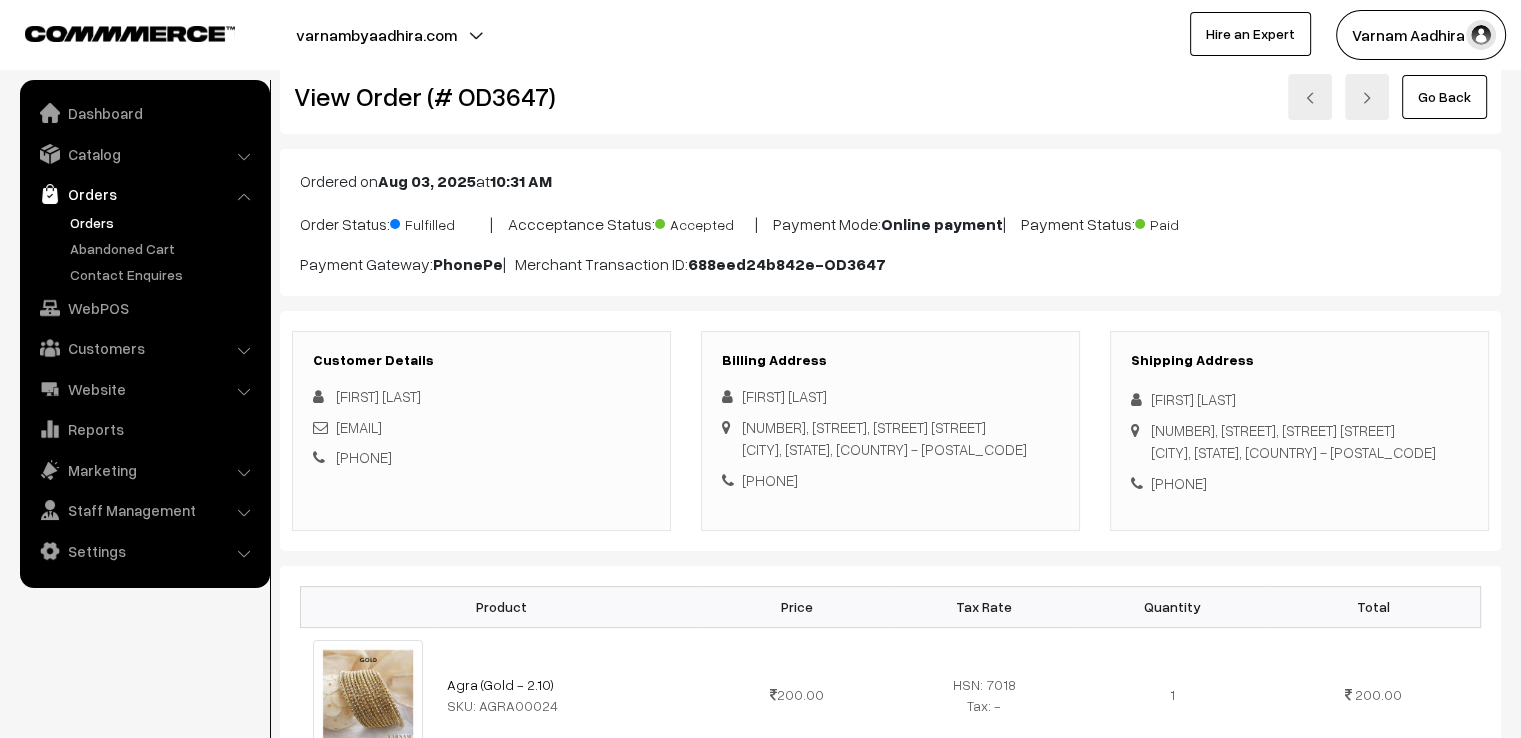 scroll, scrollTop: 40, scrollLeft: 0, axis: vertical 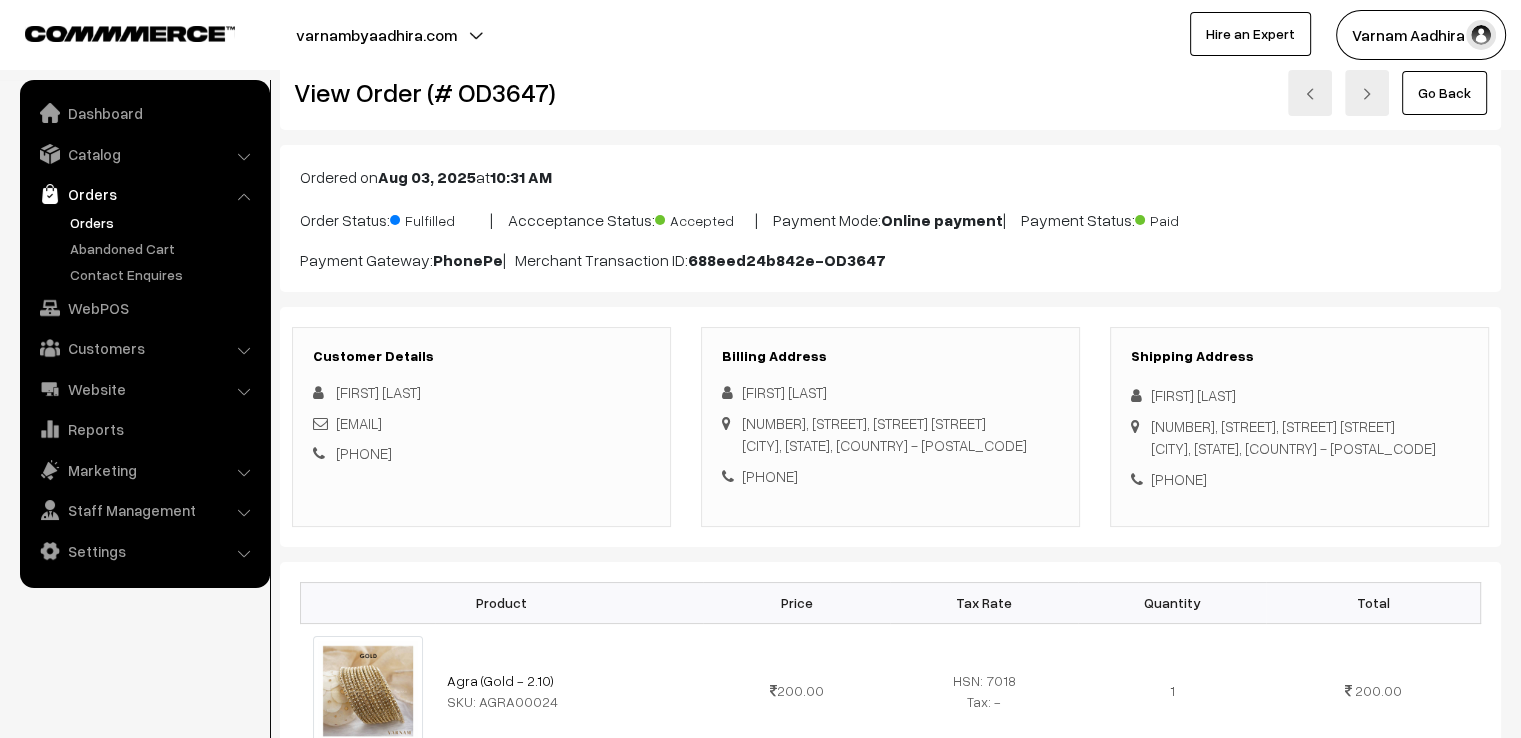 click on "Go Back" at bounding box center (1444, 93) 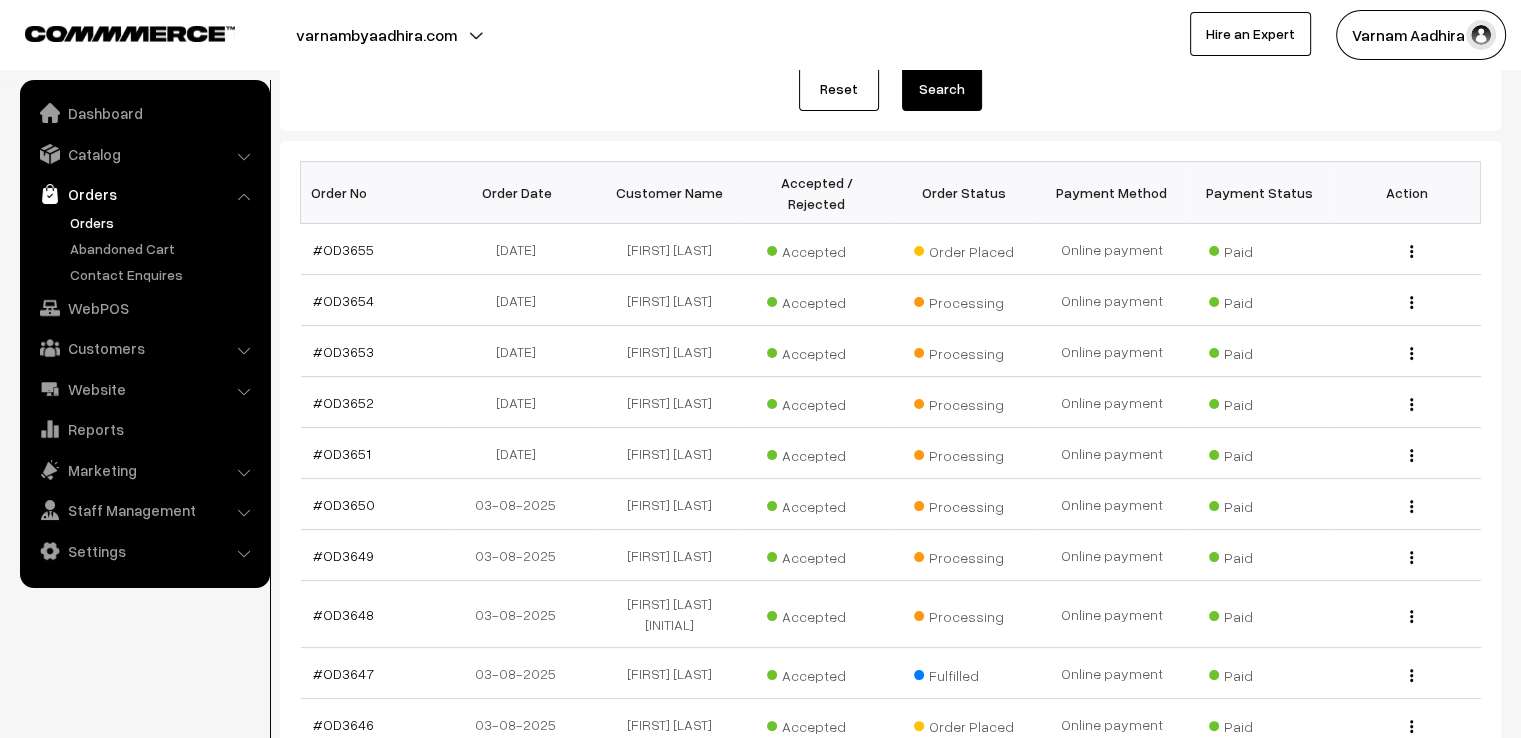 scroll, scrollTop: 469, scrollLeft: 0, axis: vertical 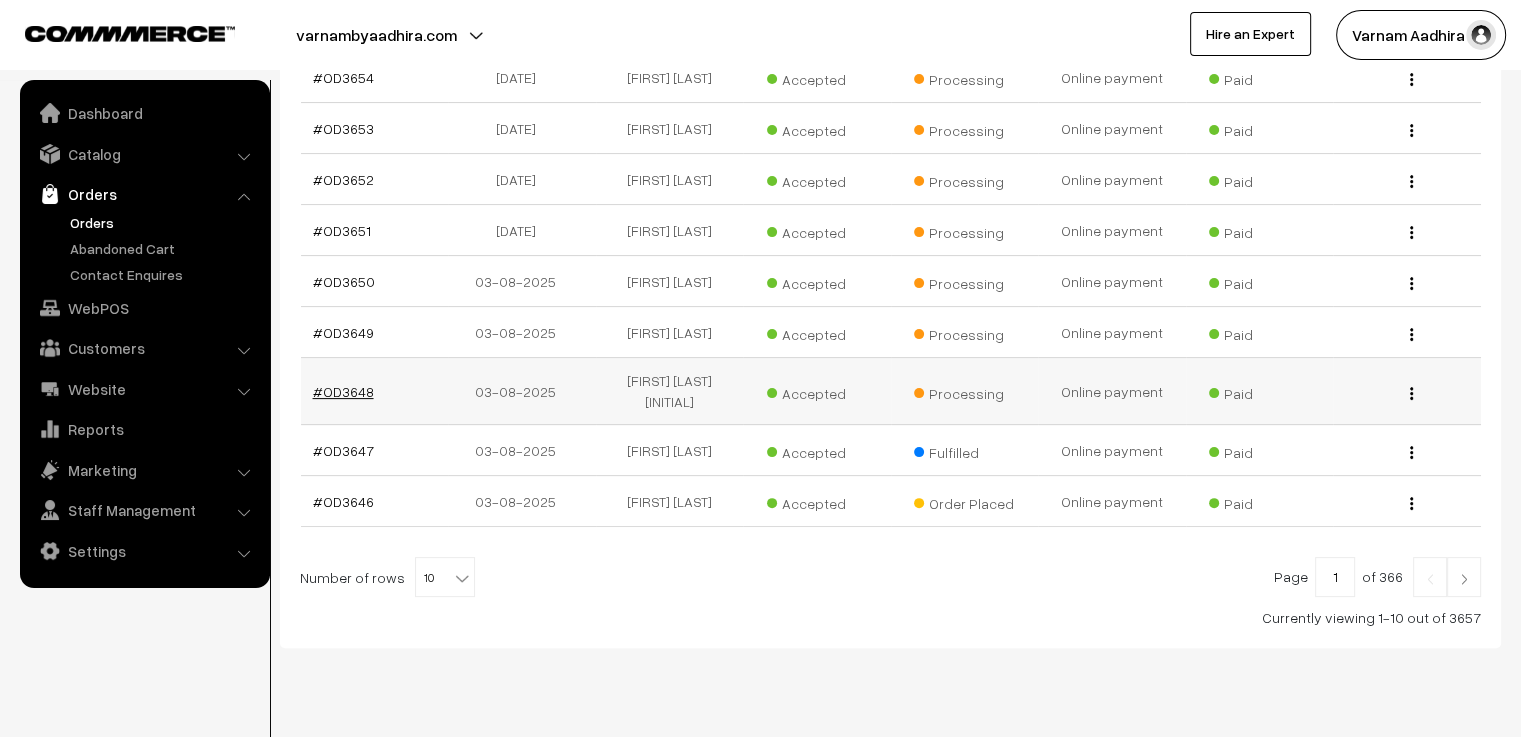 click on "#OD3648" at bounding box center (343, 391) 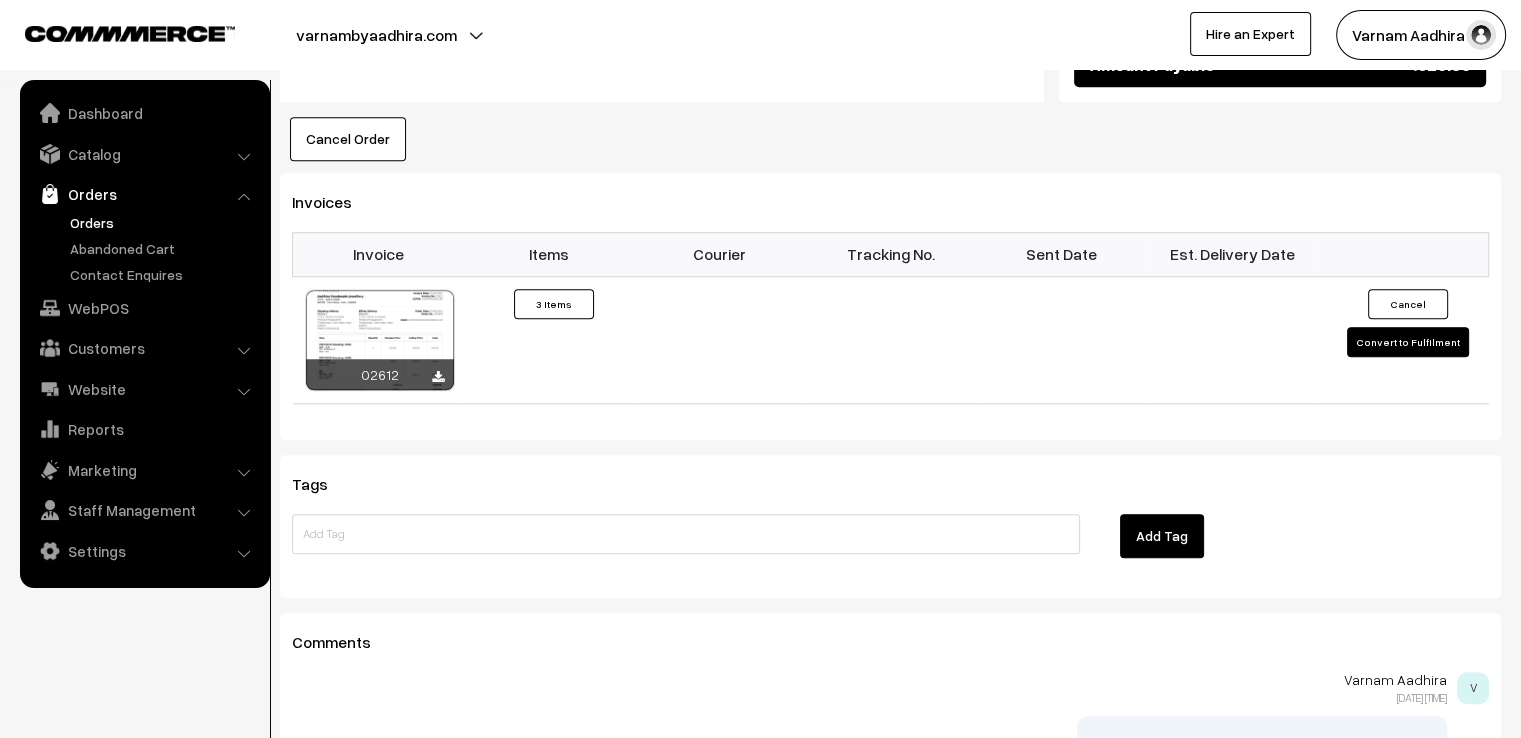 scroll, scrollTop: 1520, scrollLeft: 0, axis: vertical 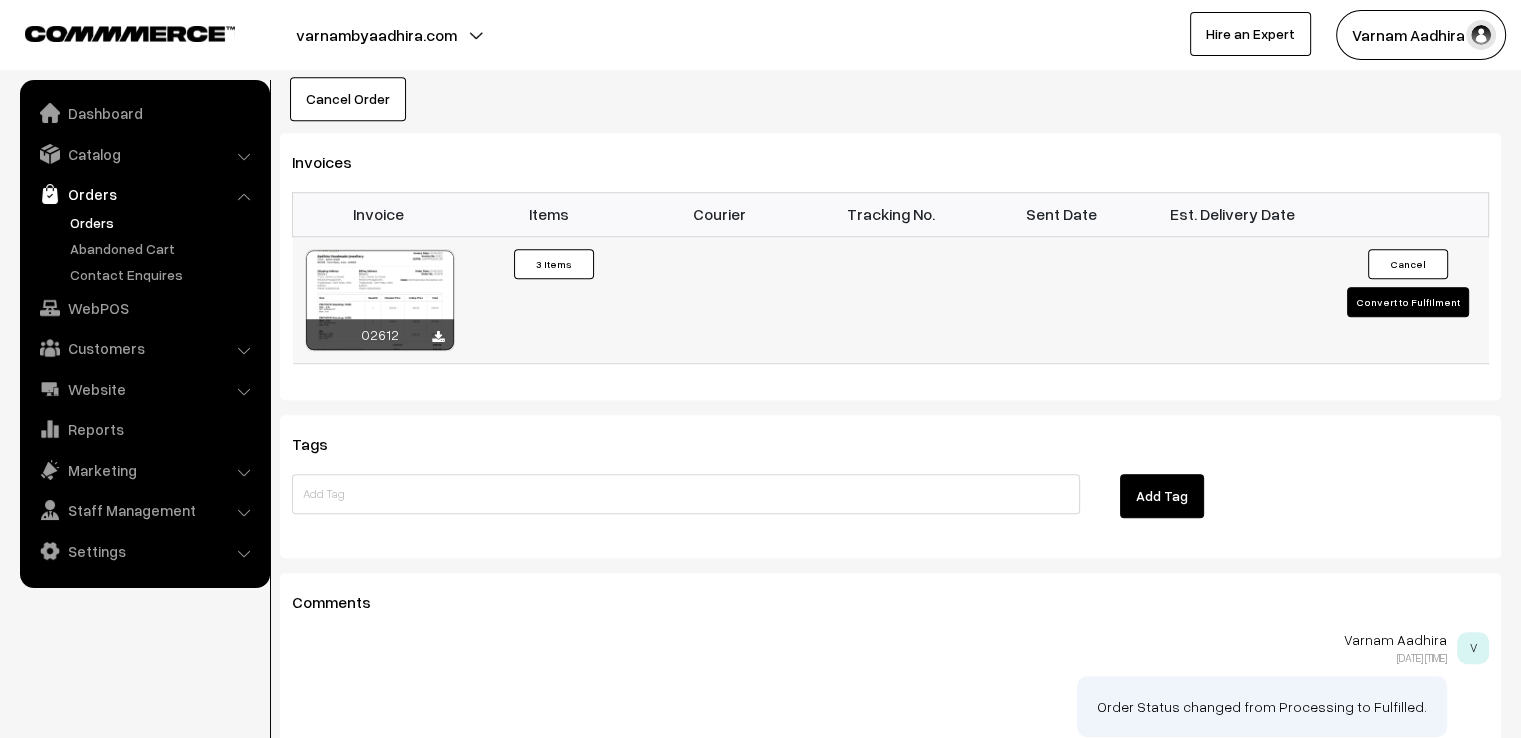 click on "Convert to Fulfilment" at bounding box center (1408, 302) 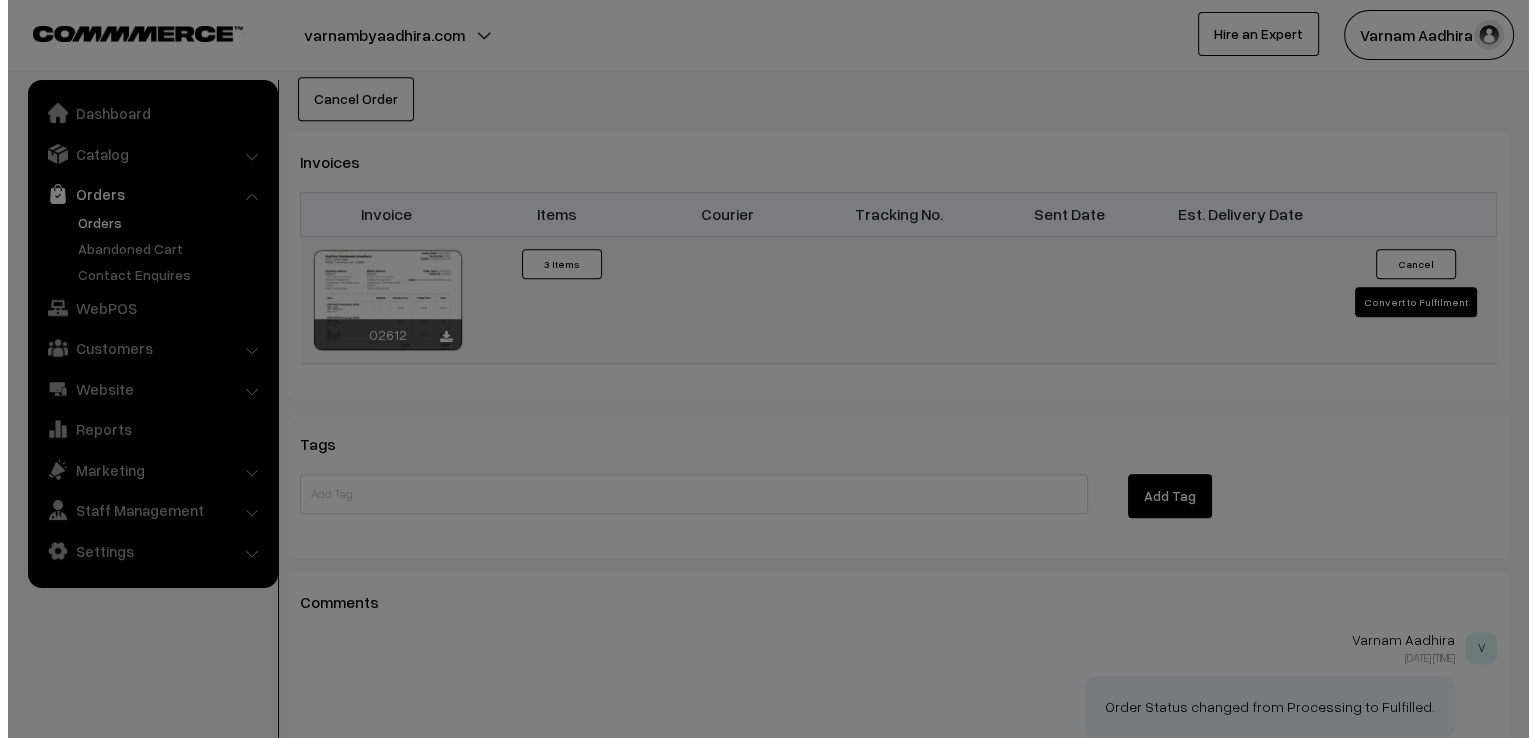 scroll, scrollTop: 1525, scrollLeft: 0, axis: vertical 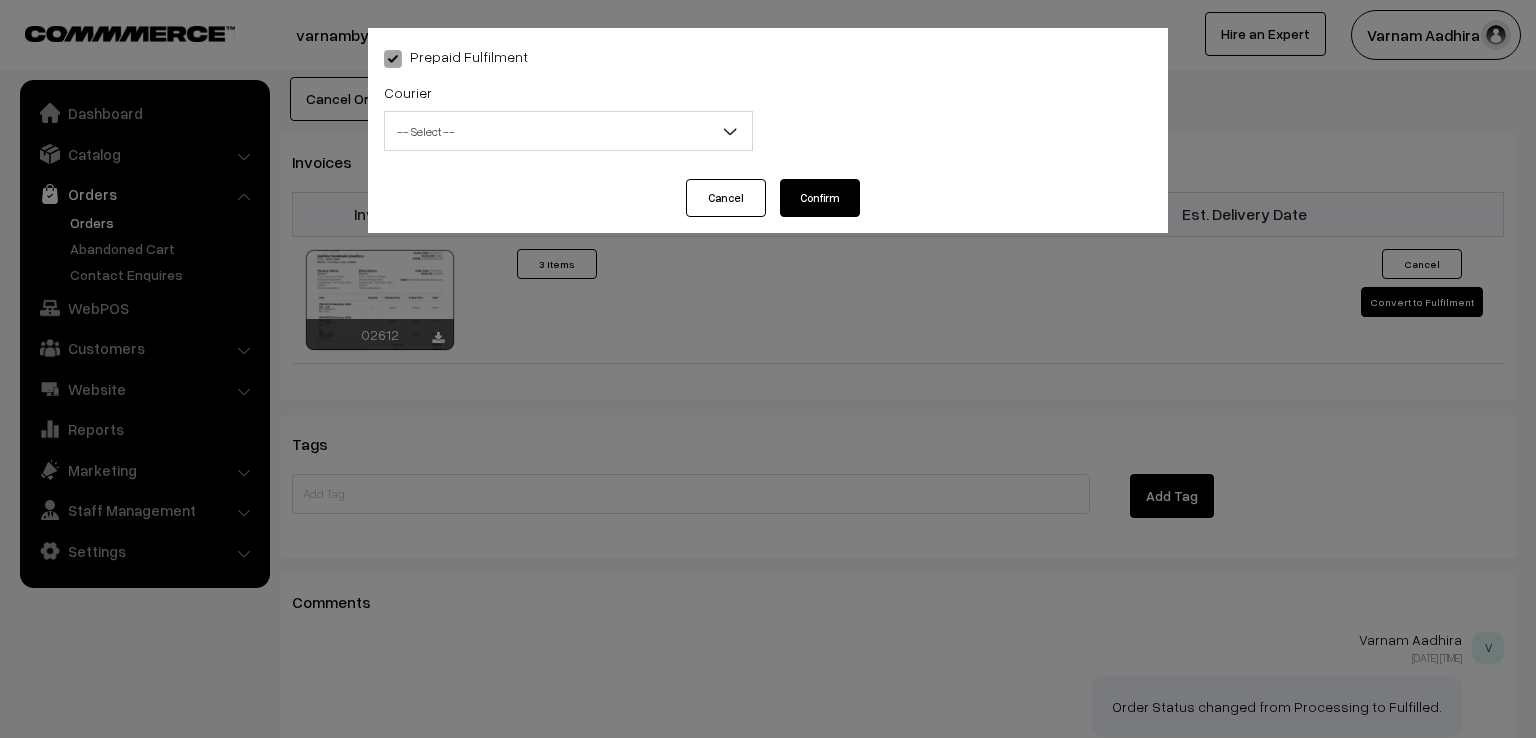 click on "-- Select --" at bounding box center [568, 131] 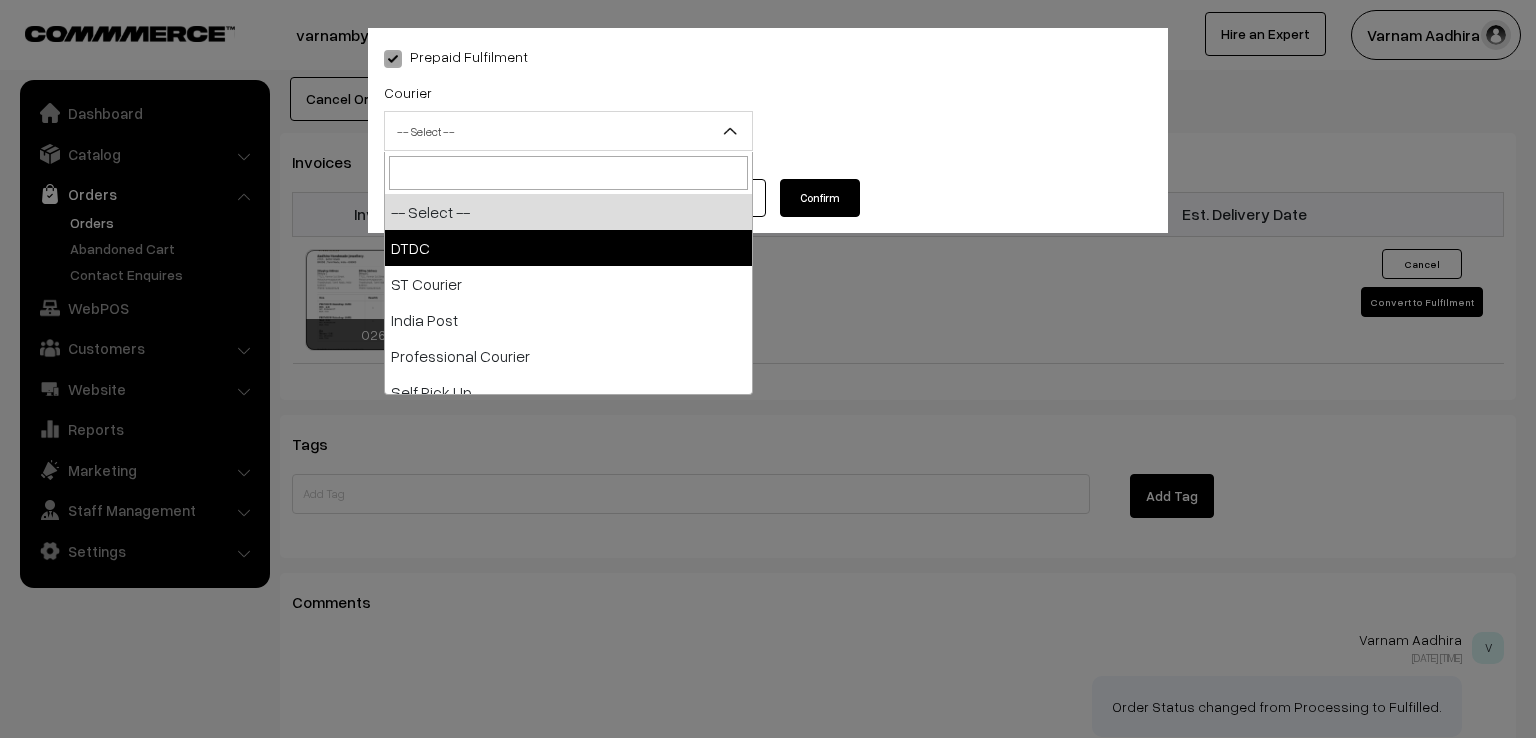 select on "1" 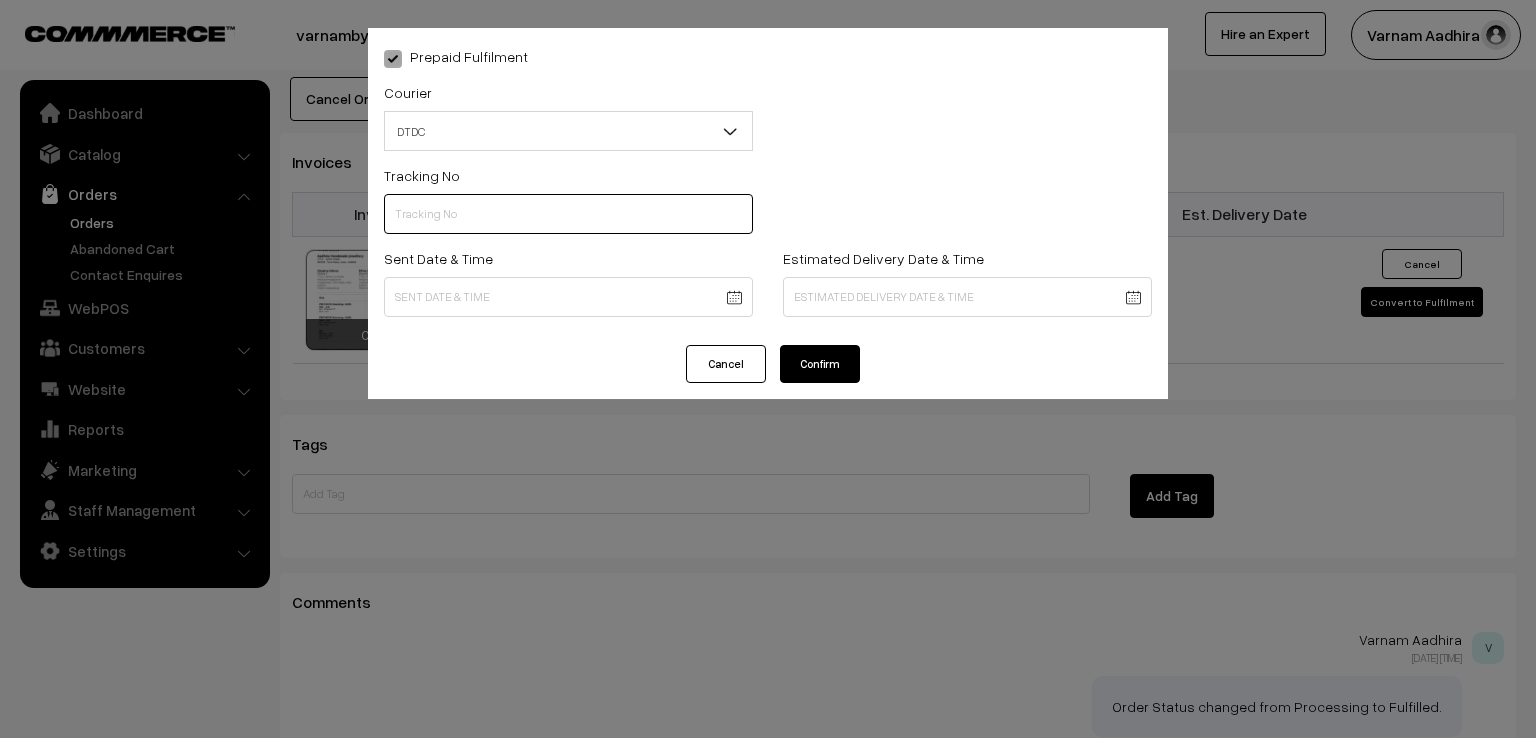 click at bounding box center [568, 214] 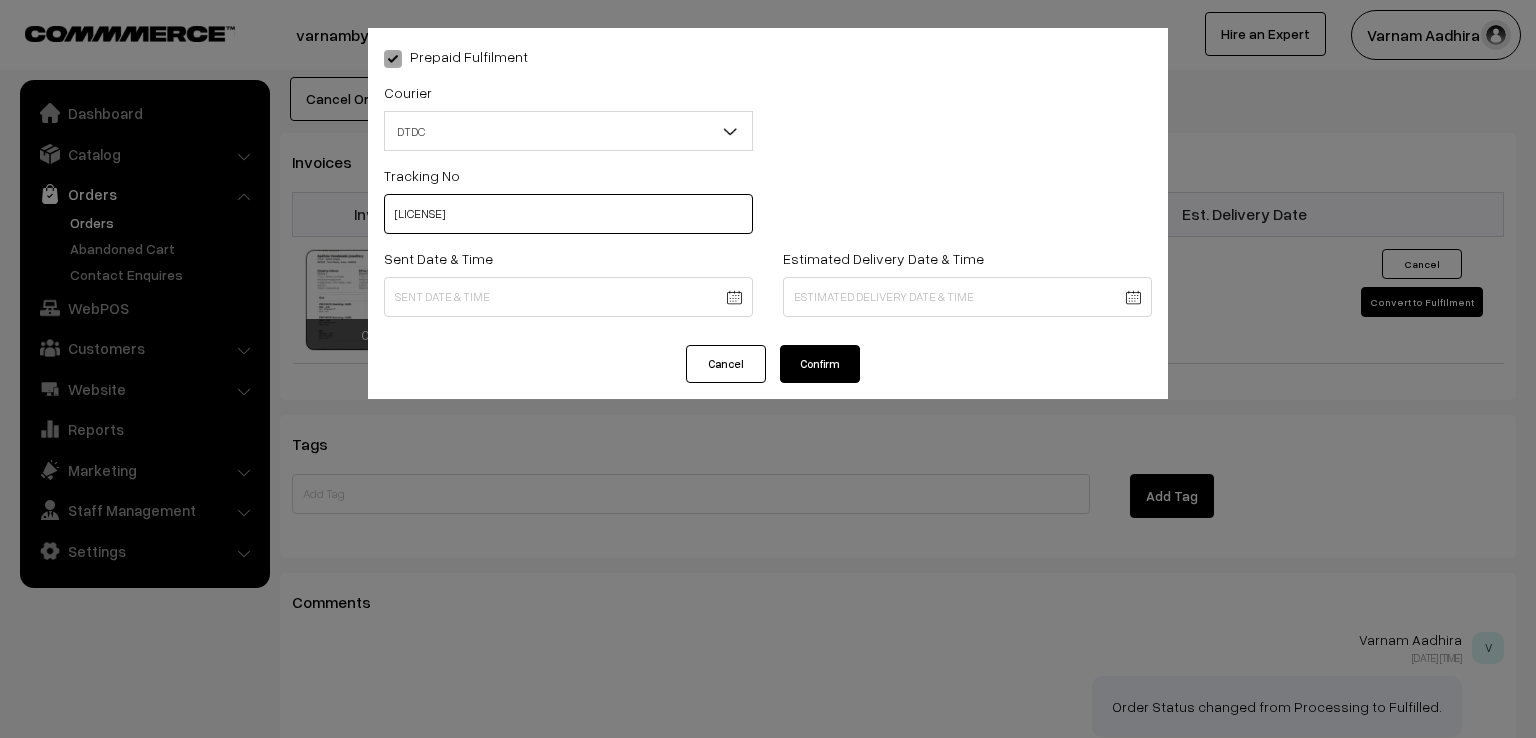 type on "D1004888068" 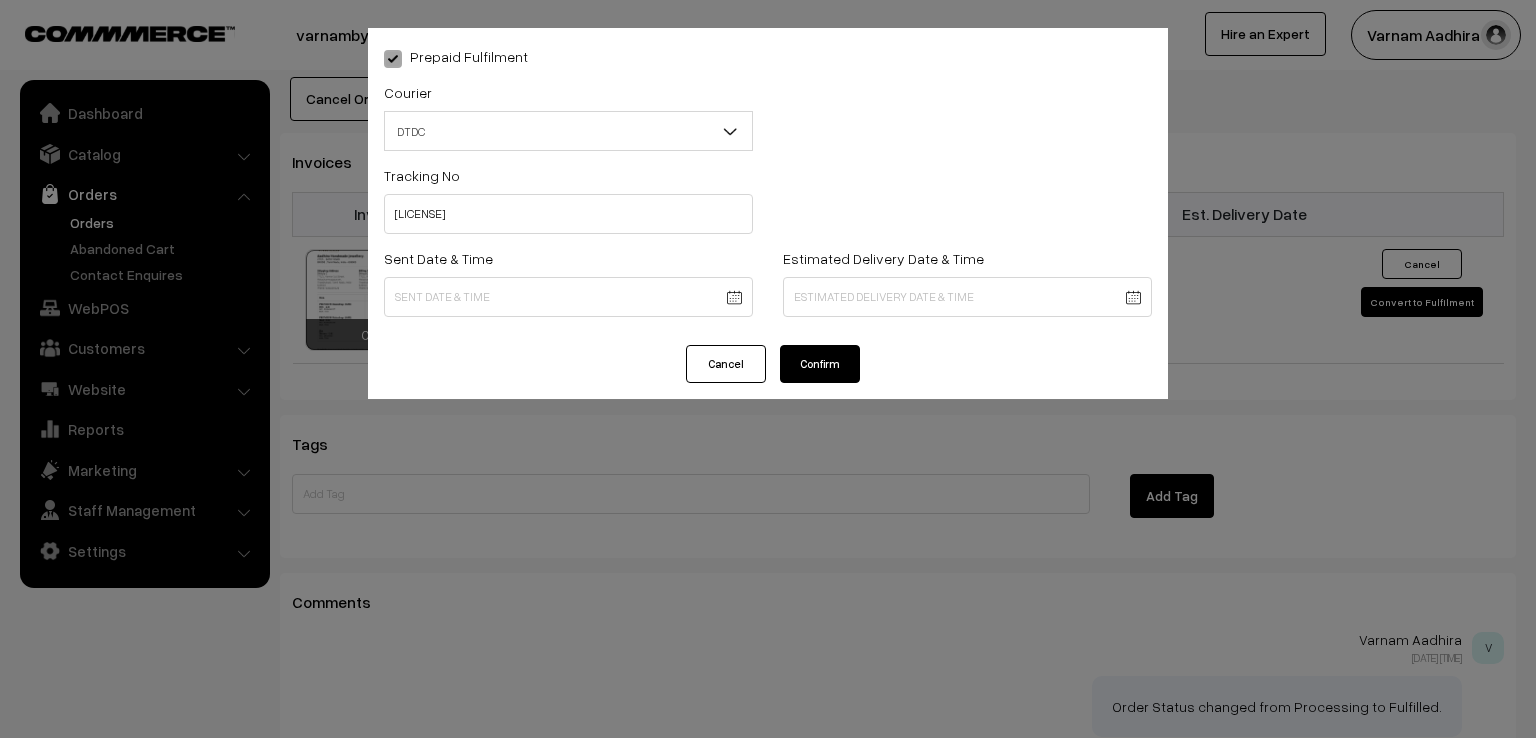 click on "Thank you for showing interest. Our team will call you shortly.
Close
varnambyaadhira.com
Go to Website
Create New Store" at bounding box center [768, -309] 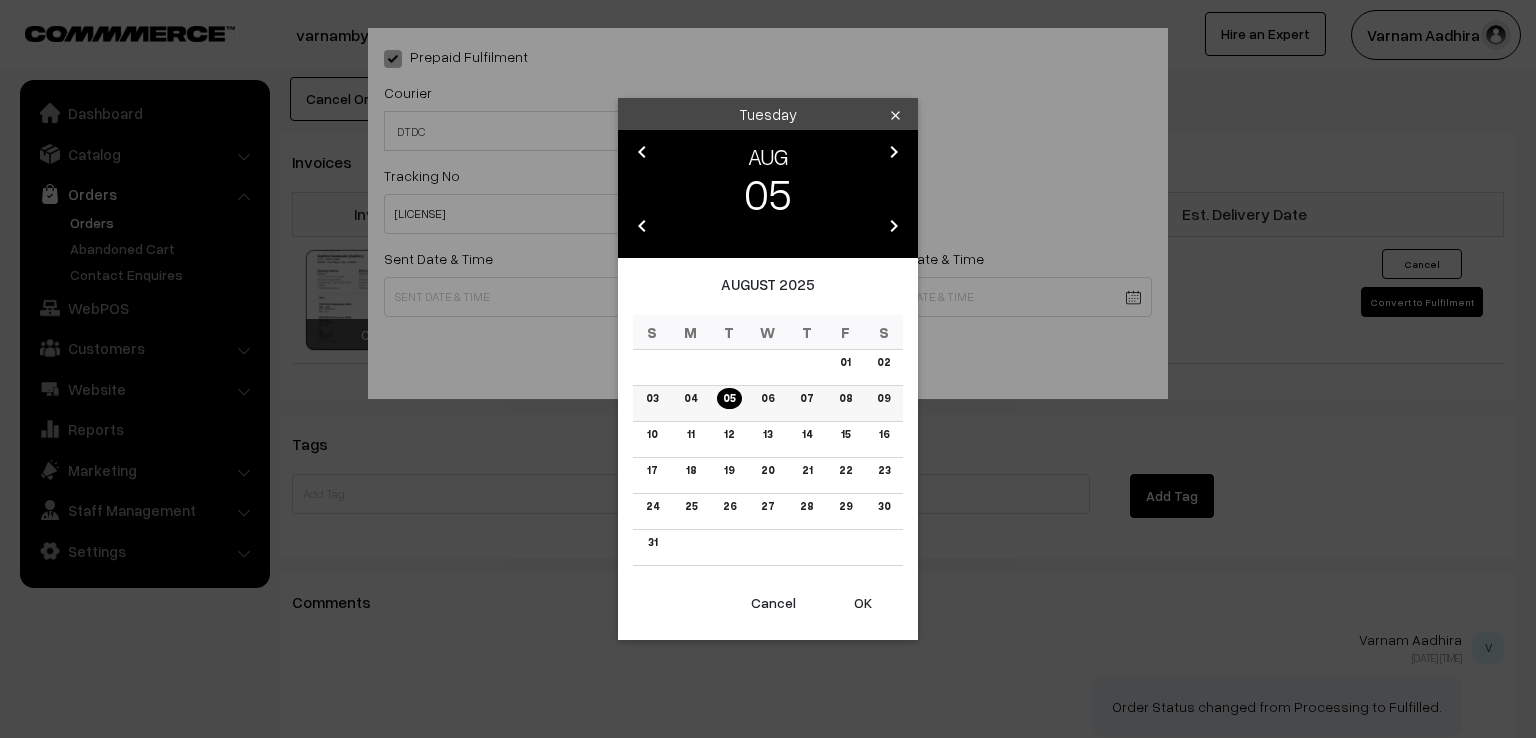 click on "04" at bounding box center (690, 398) 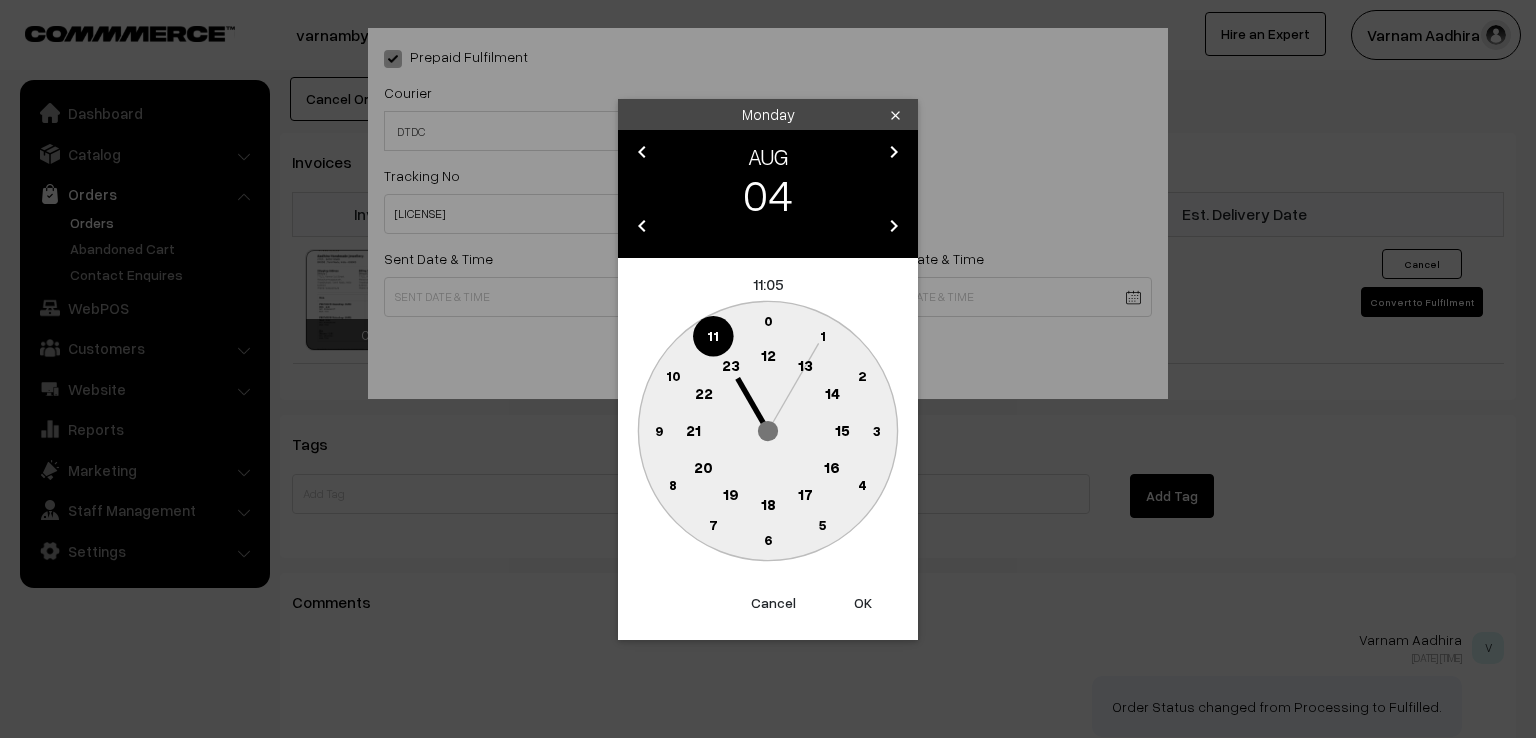 click on "9" 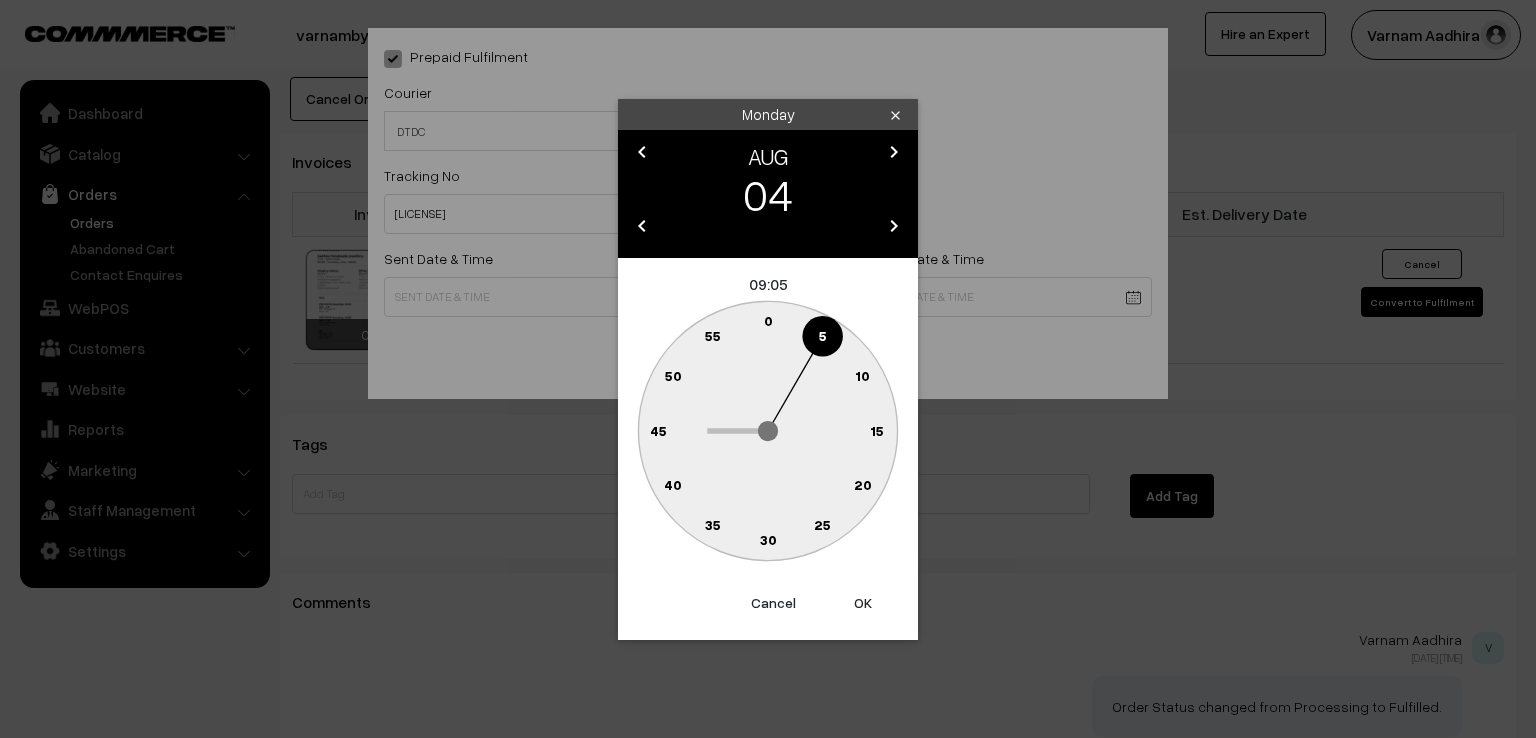 click on "0" 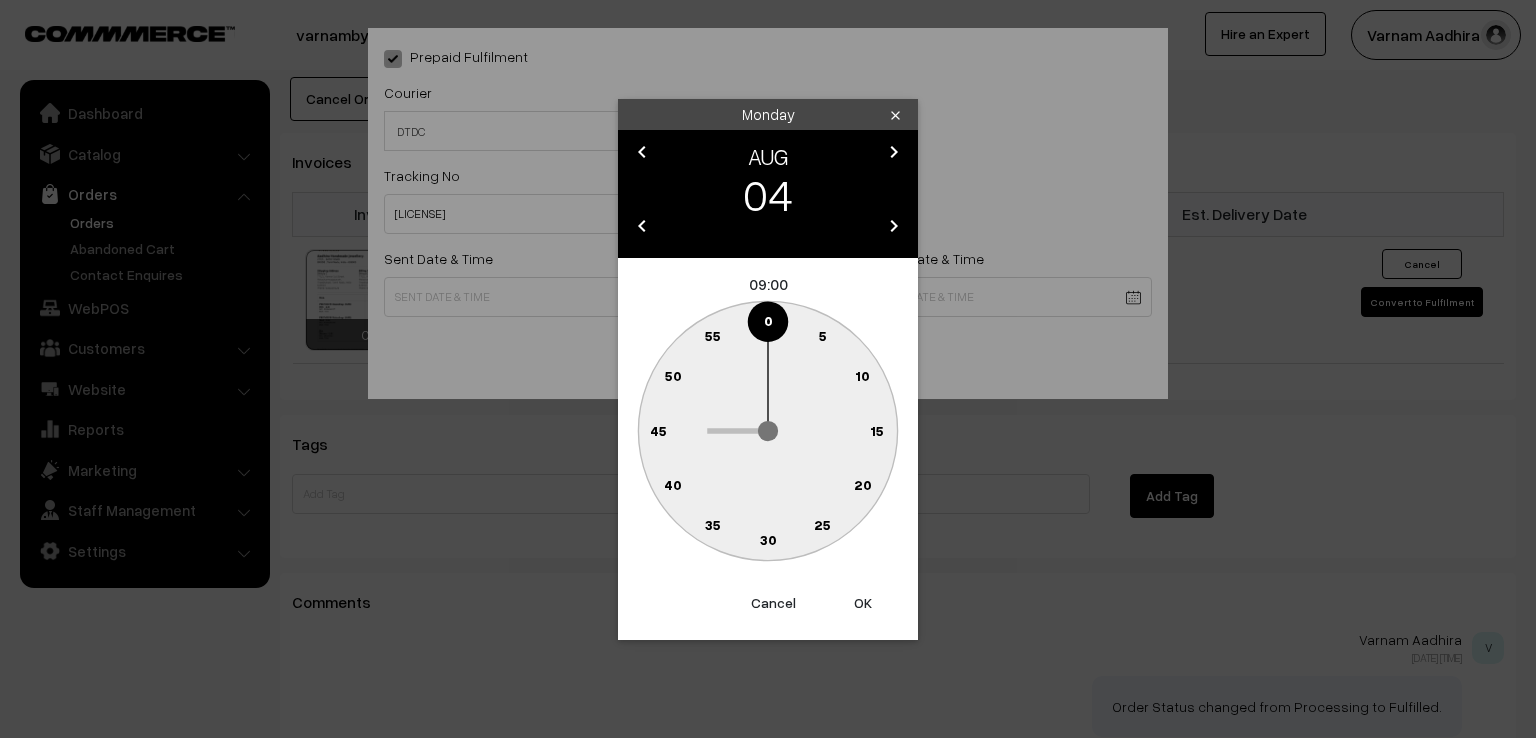type on "04-08-2025 09:00" 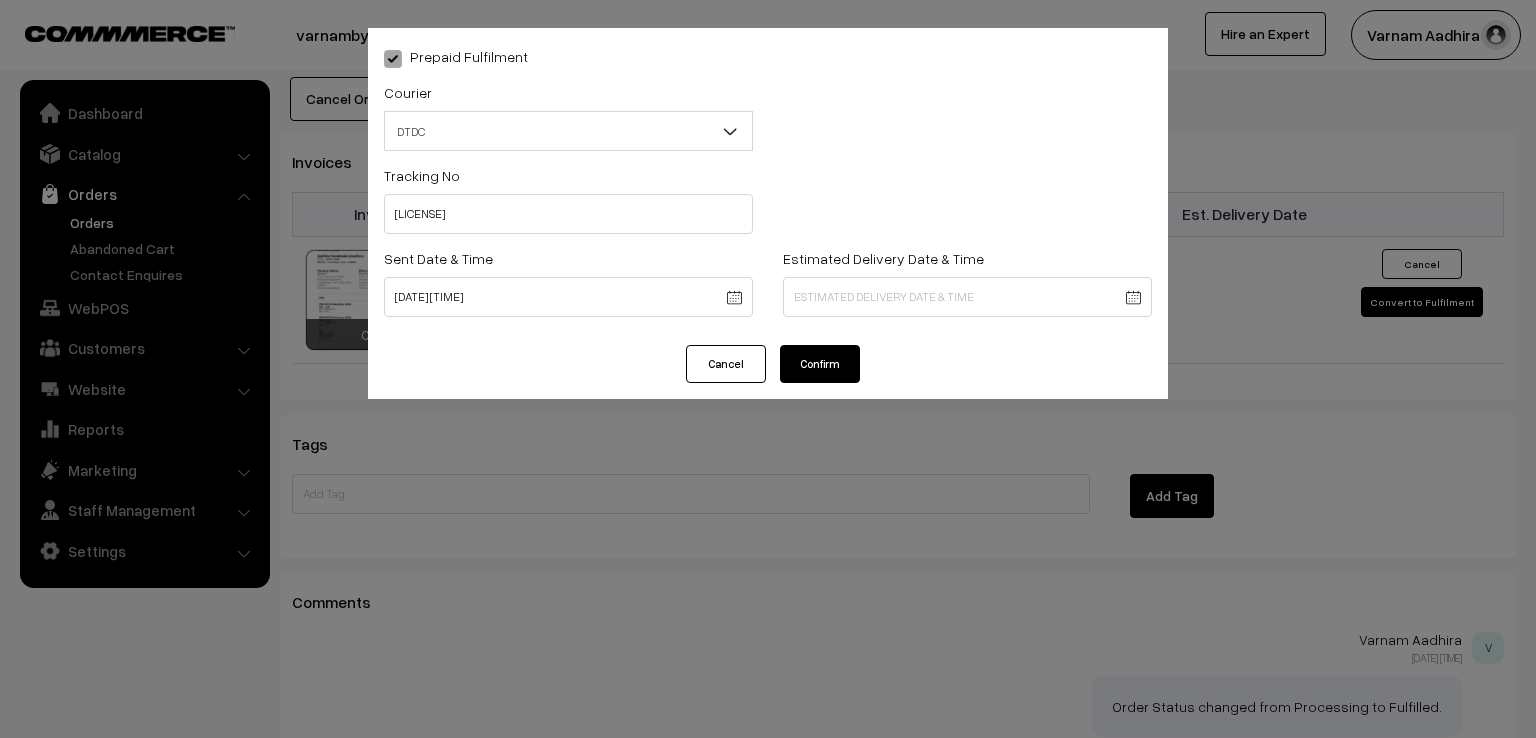 click on "Confirm" at bounding box center [820, 364] 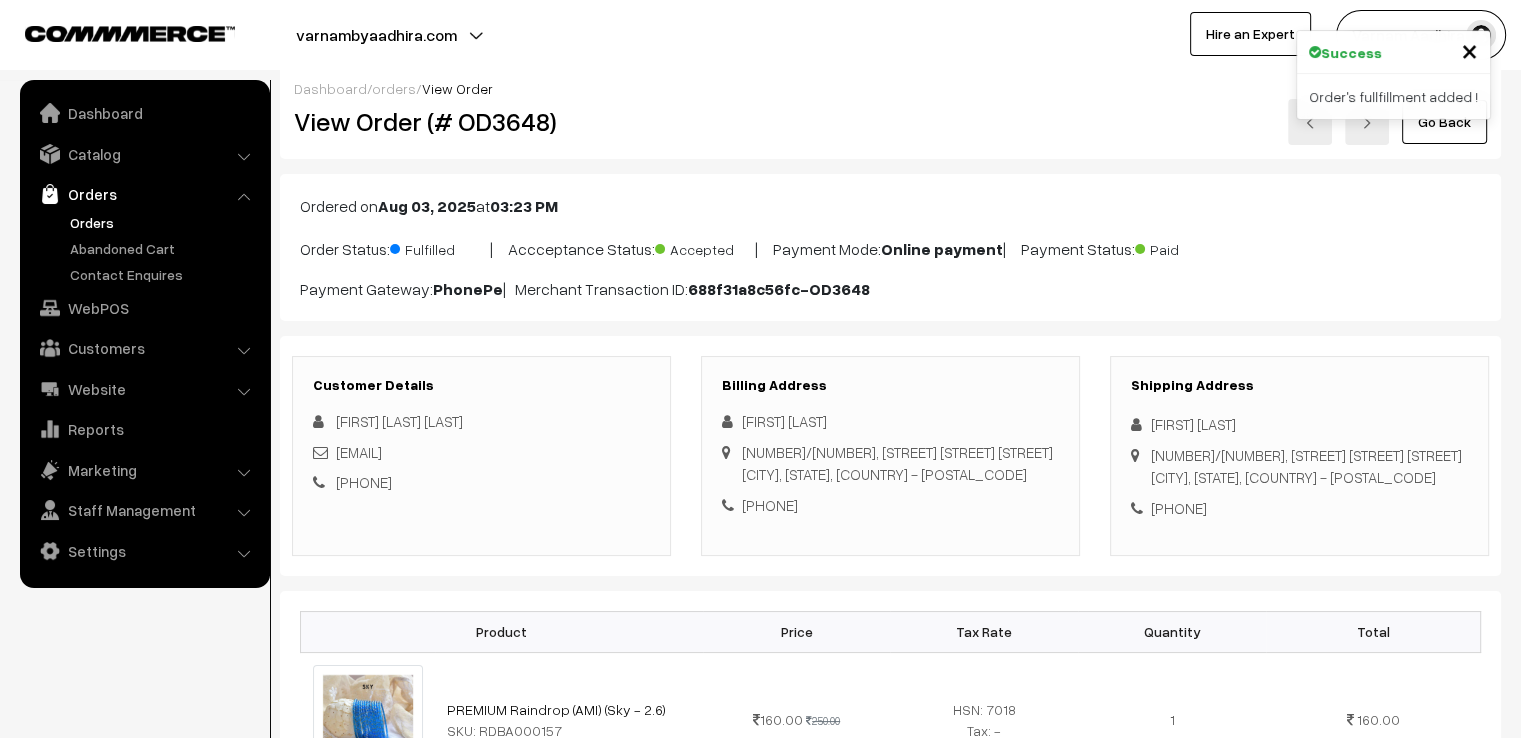 scroll, scrollTop: 0, scrollLeft: 0, axis: both 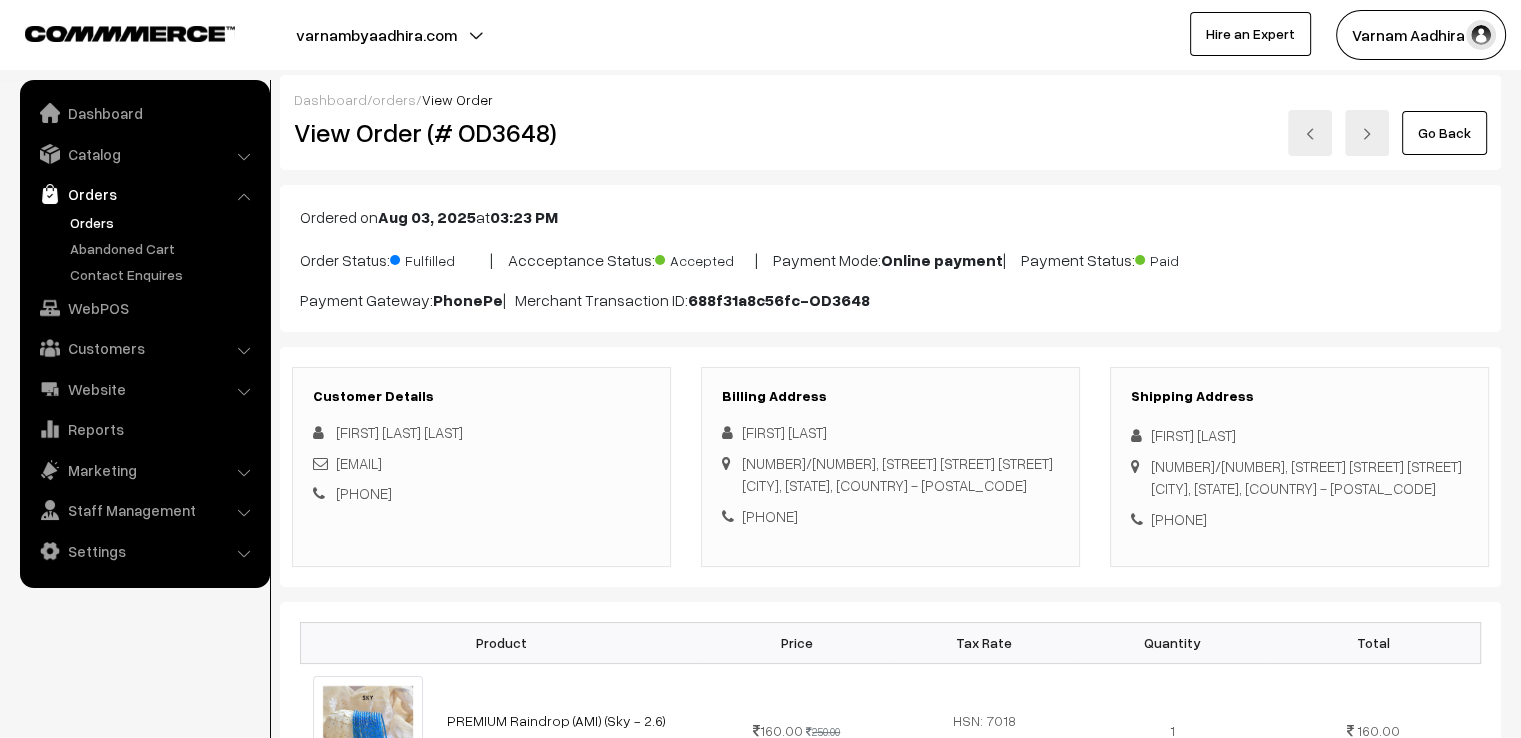 click on "Go Back" at bounding box center [1444, 133] 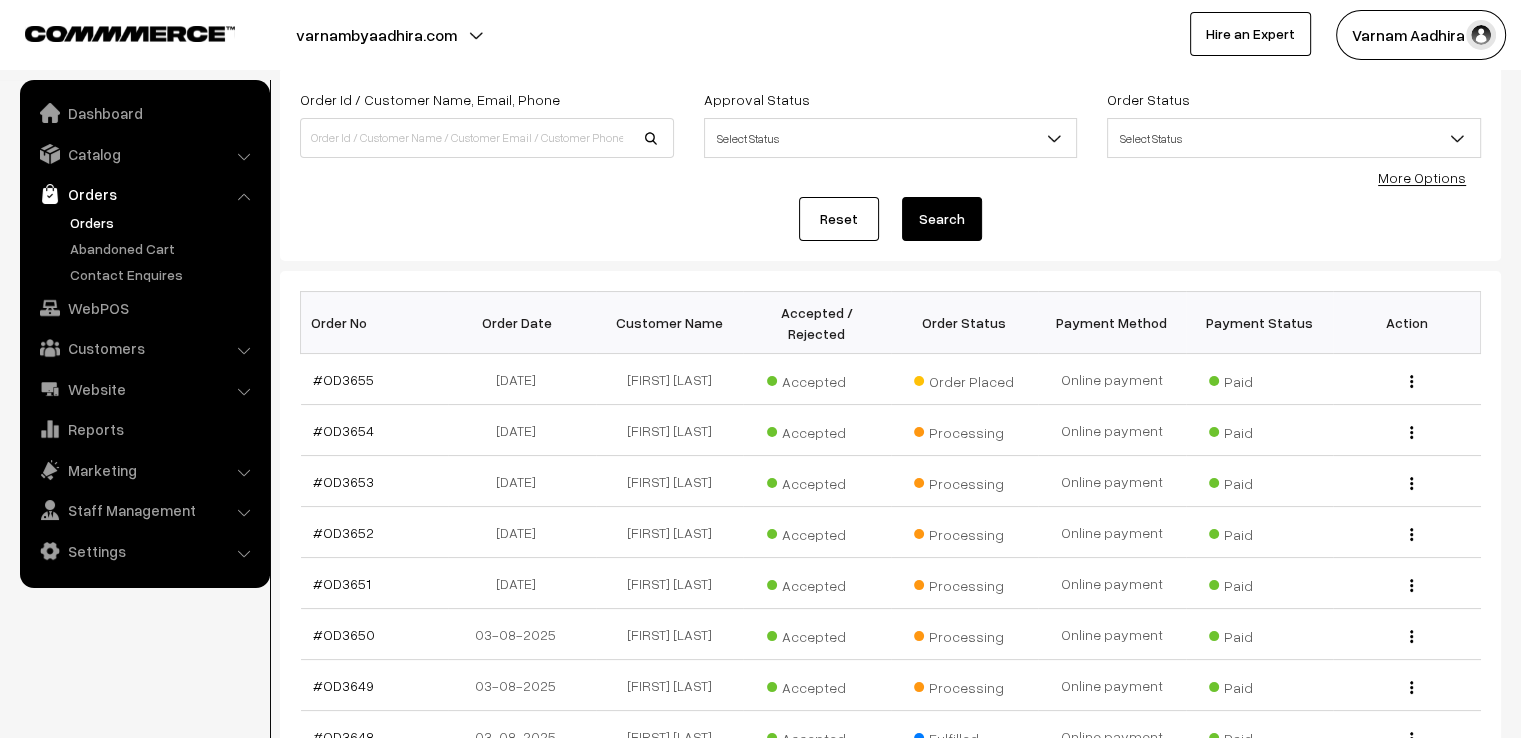 scroll, scrollTop: 120, scrollLeft: 0, axis: vertical 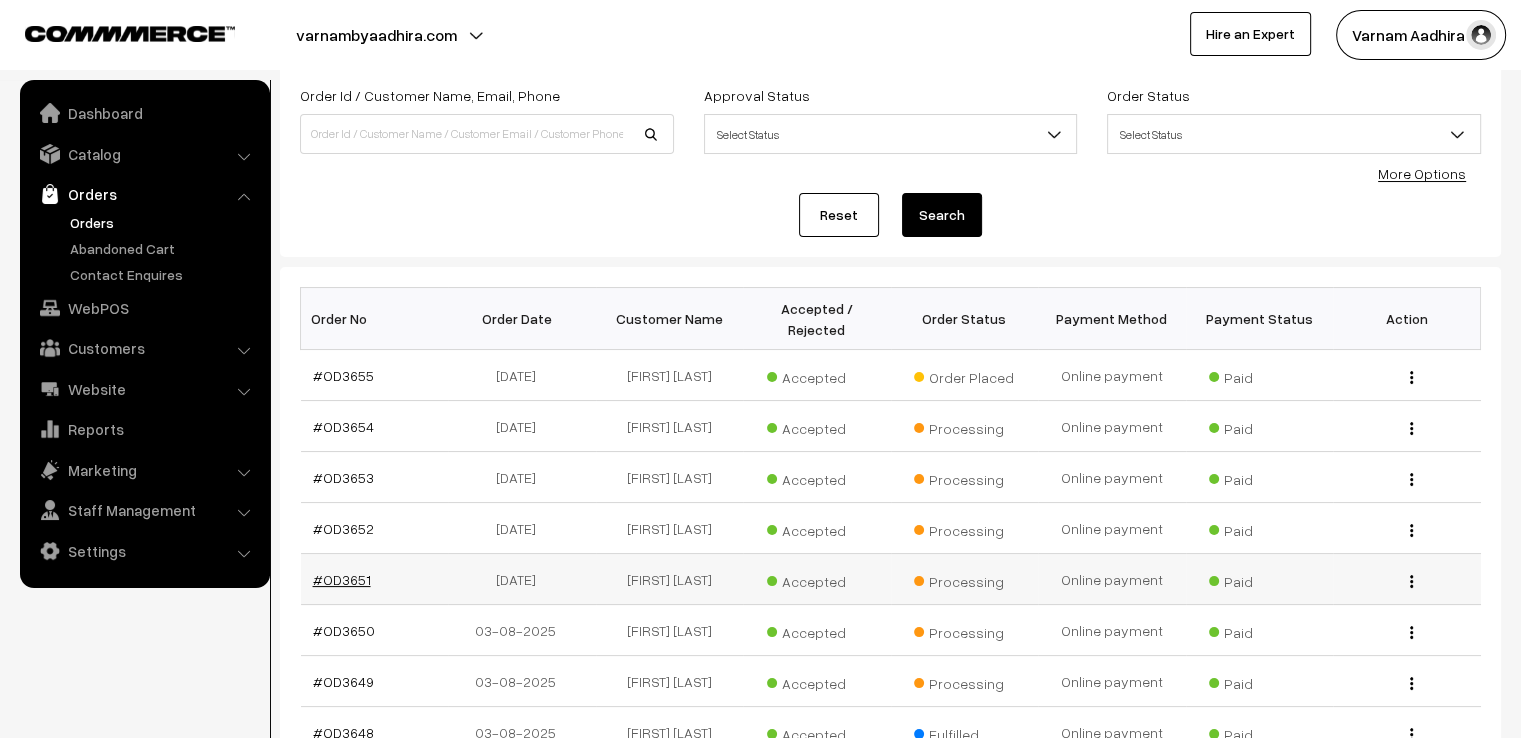 click on "#OD3651" at bounding box center [342, 579] 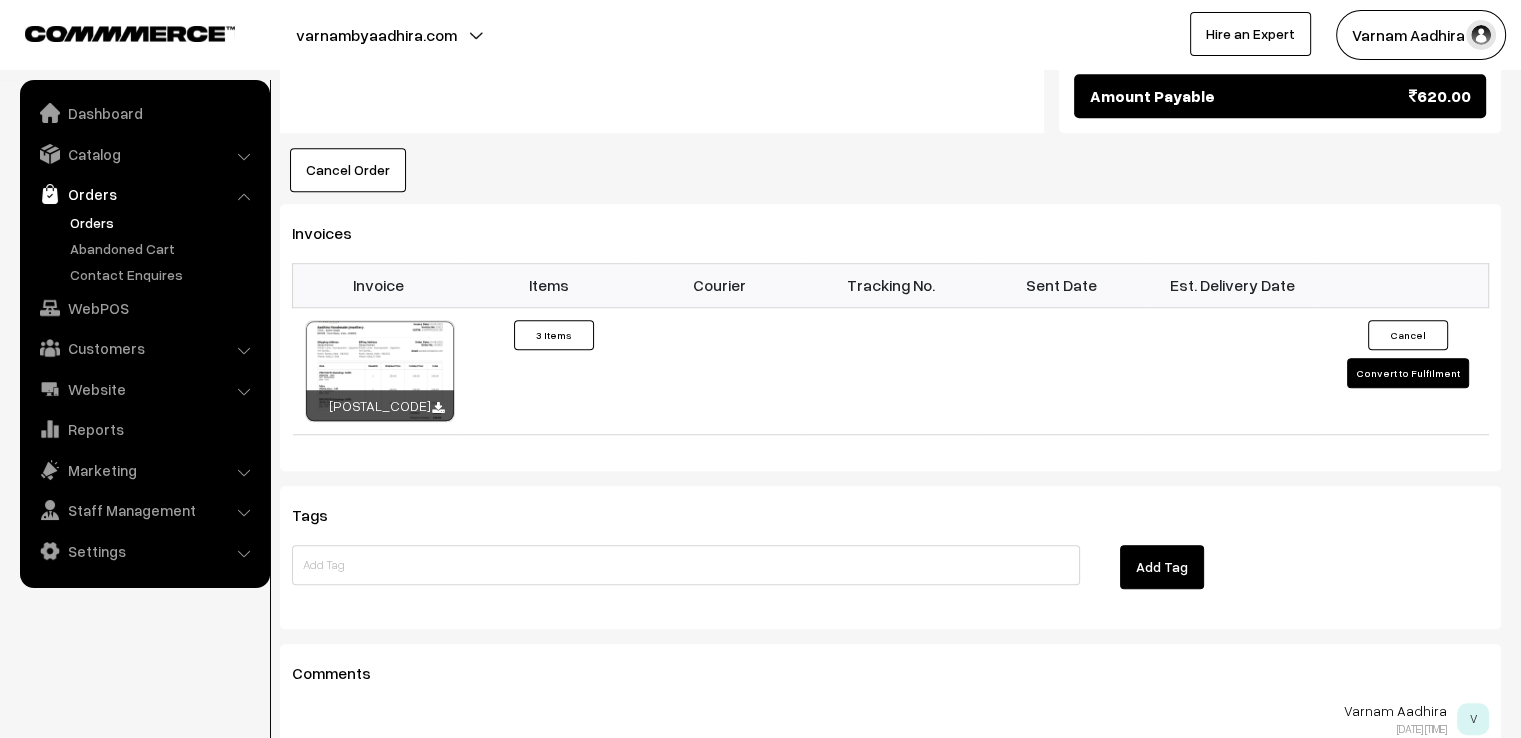 scroll, scrollTop: 1451, scrollLeft: 0, axis: vertical 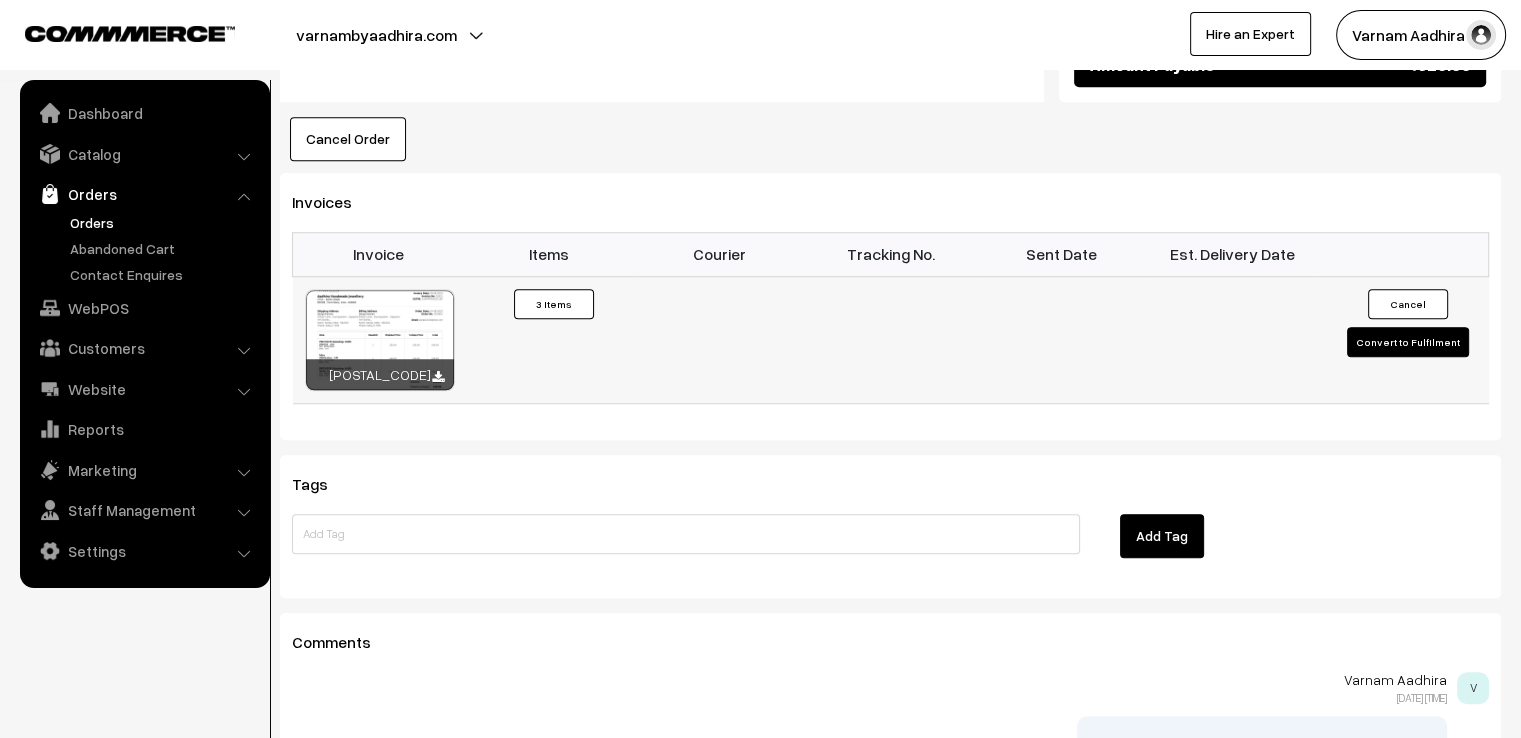 click on "Convert to Fulfilment" at bounding box center (1408, 342) 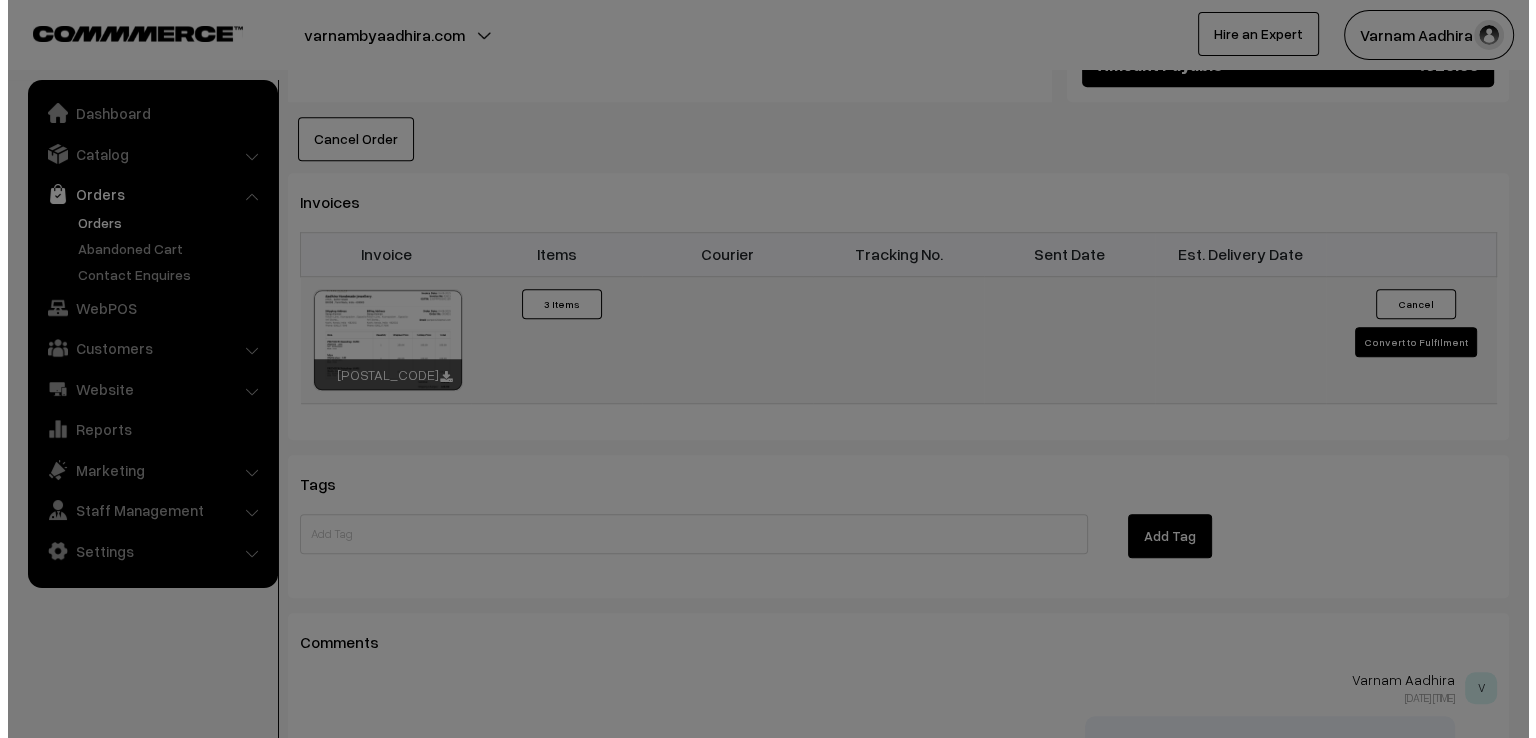 scroll, scrollTop: 1456, scrollLeft: 0, axis: vertical 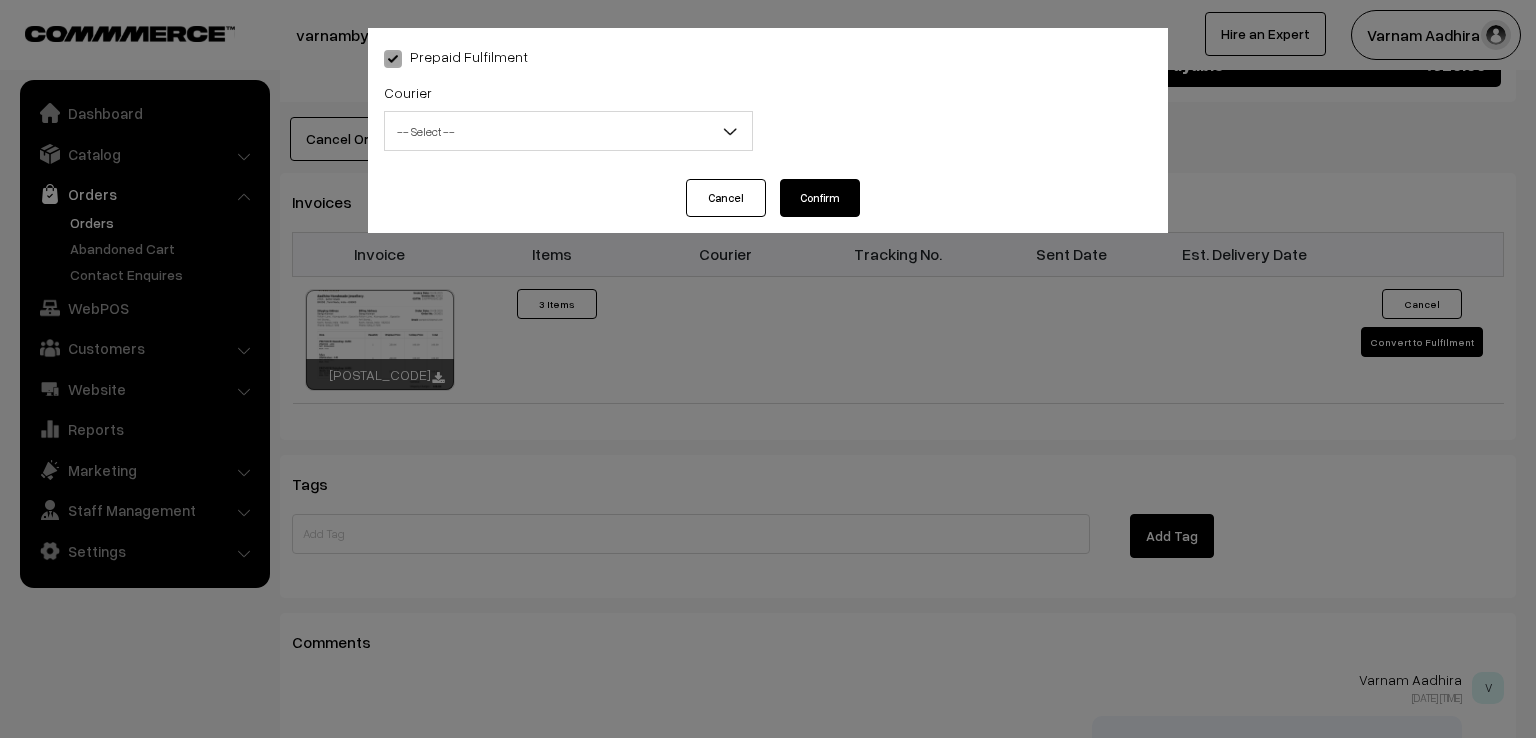 click on "-- Select --" at bounding box center [568, 131] 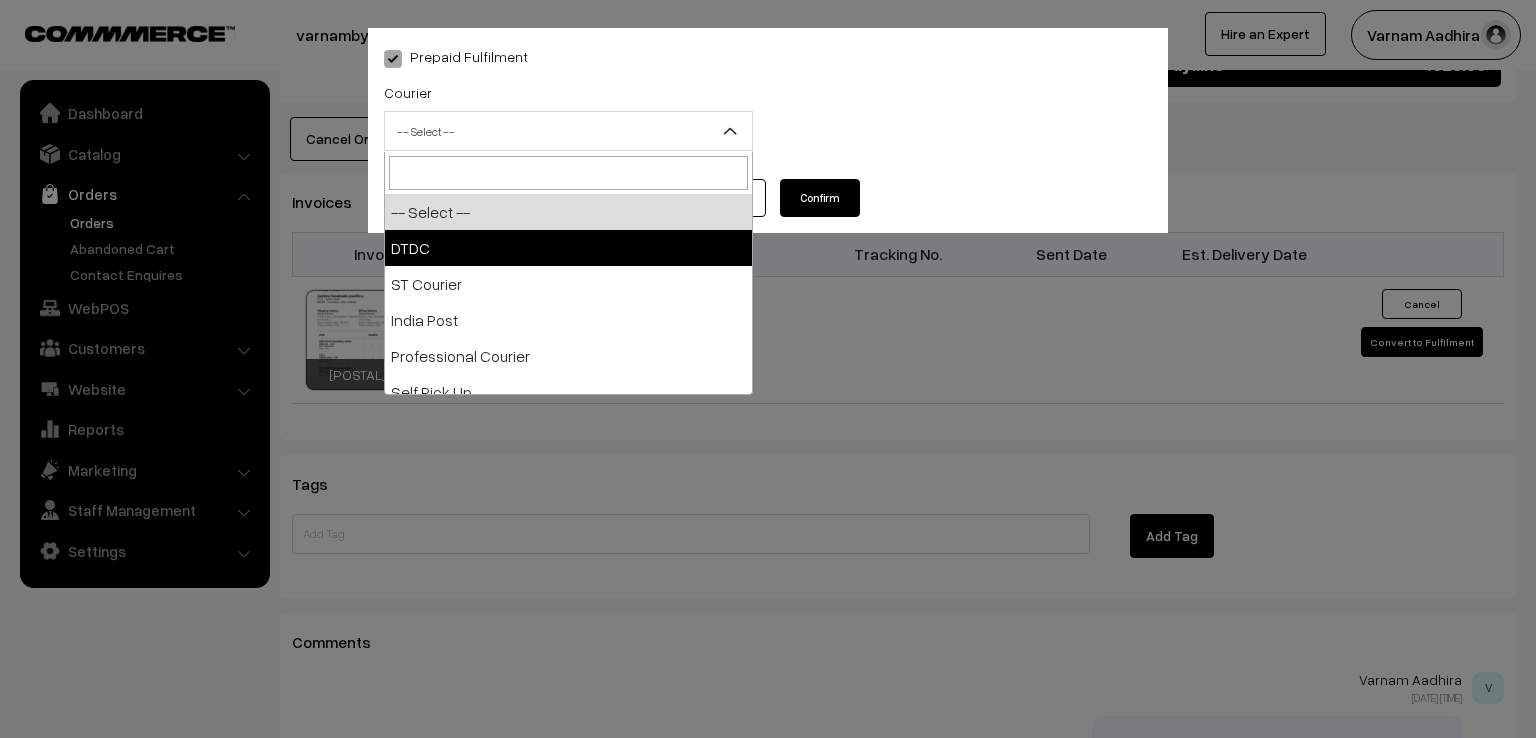 select on "1" 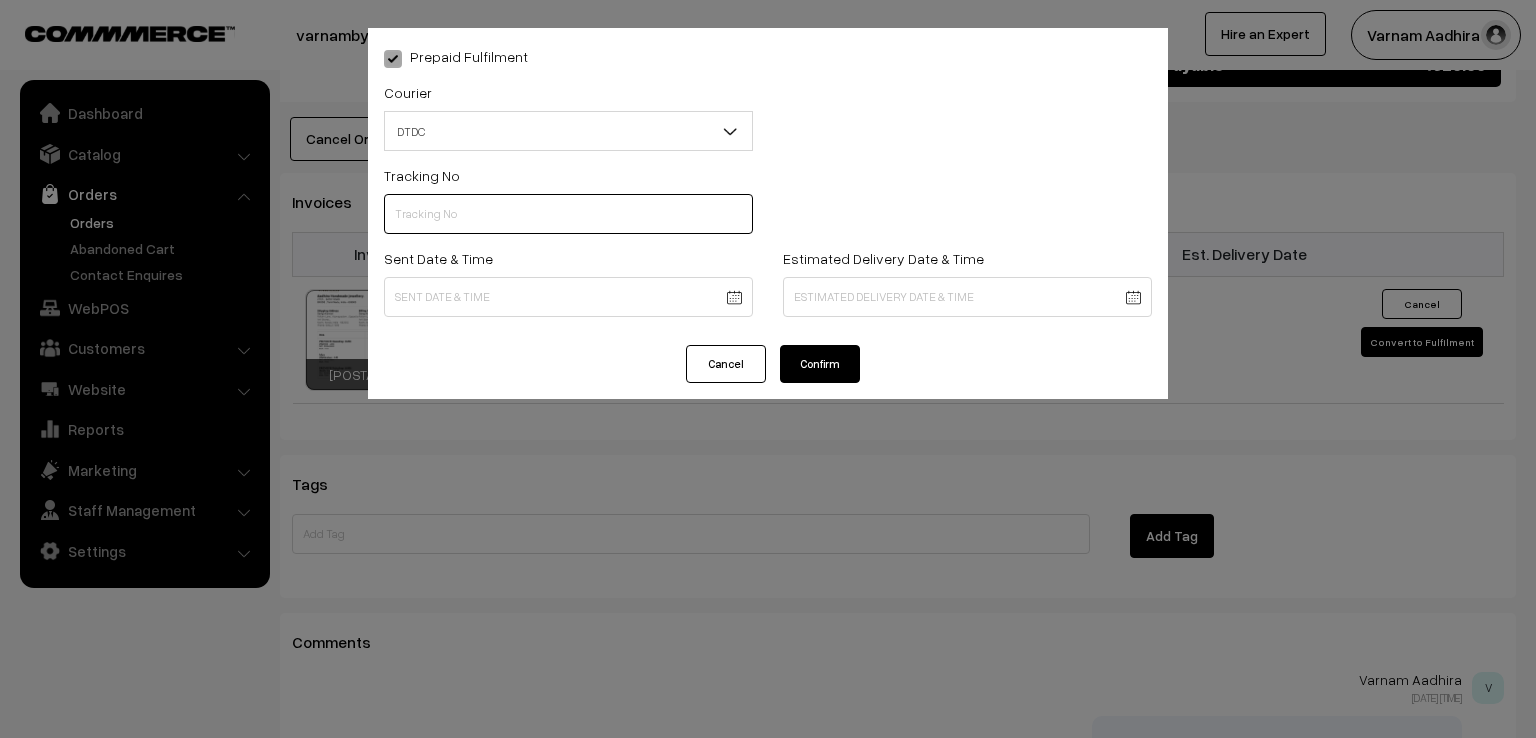 click at bounding box center [568, 214] 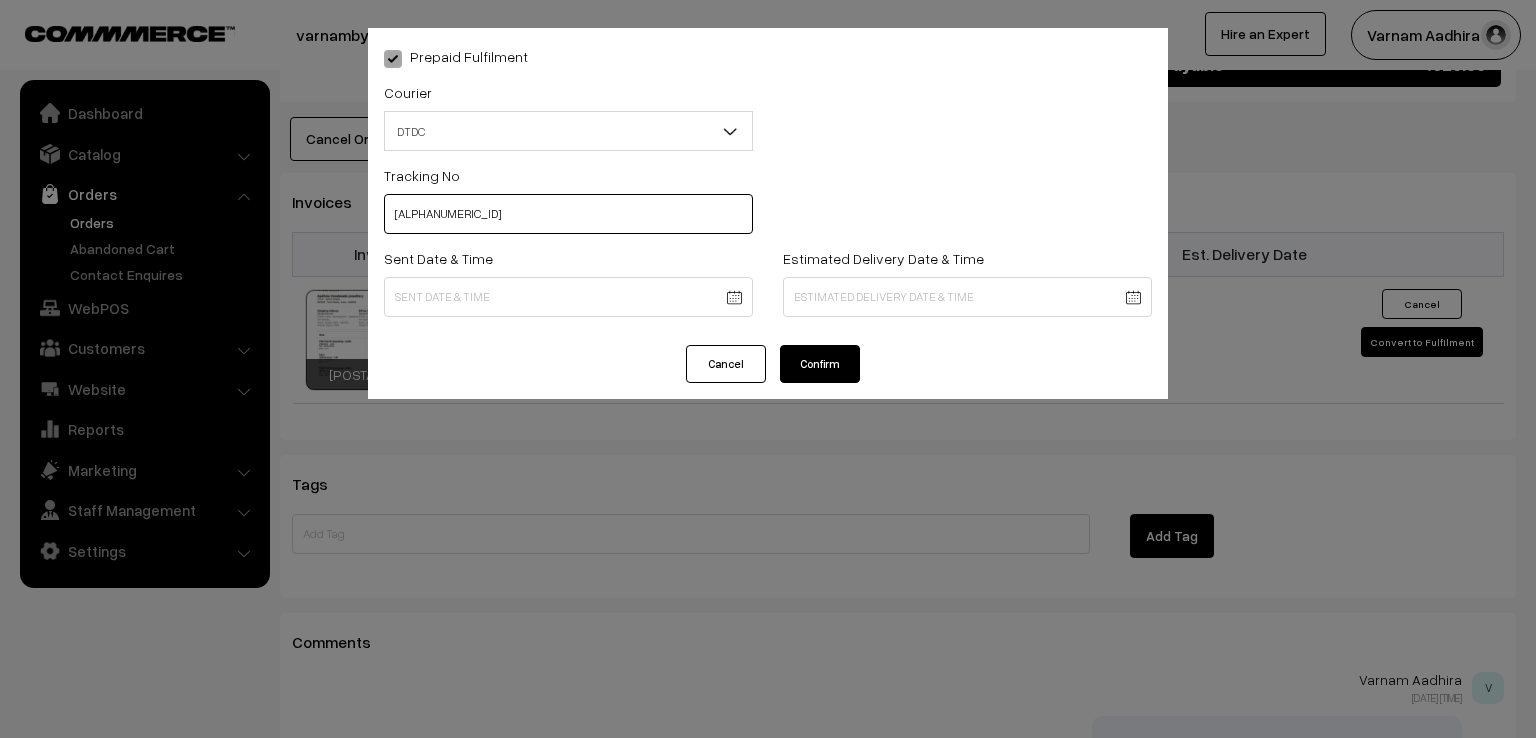 type on "7X150725342" 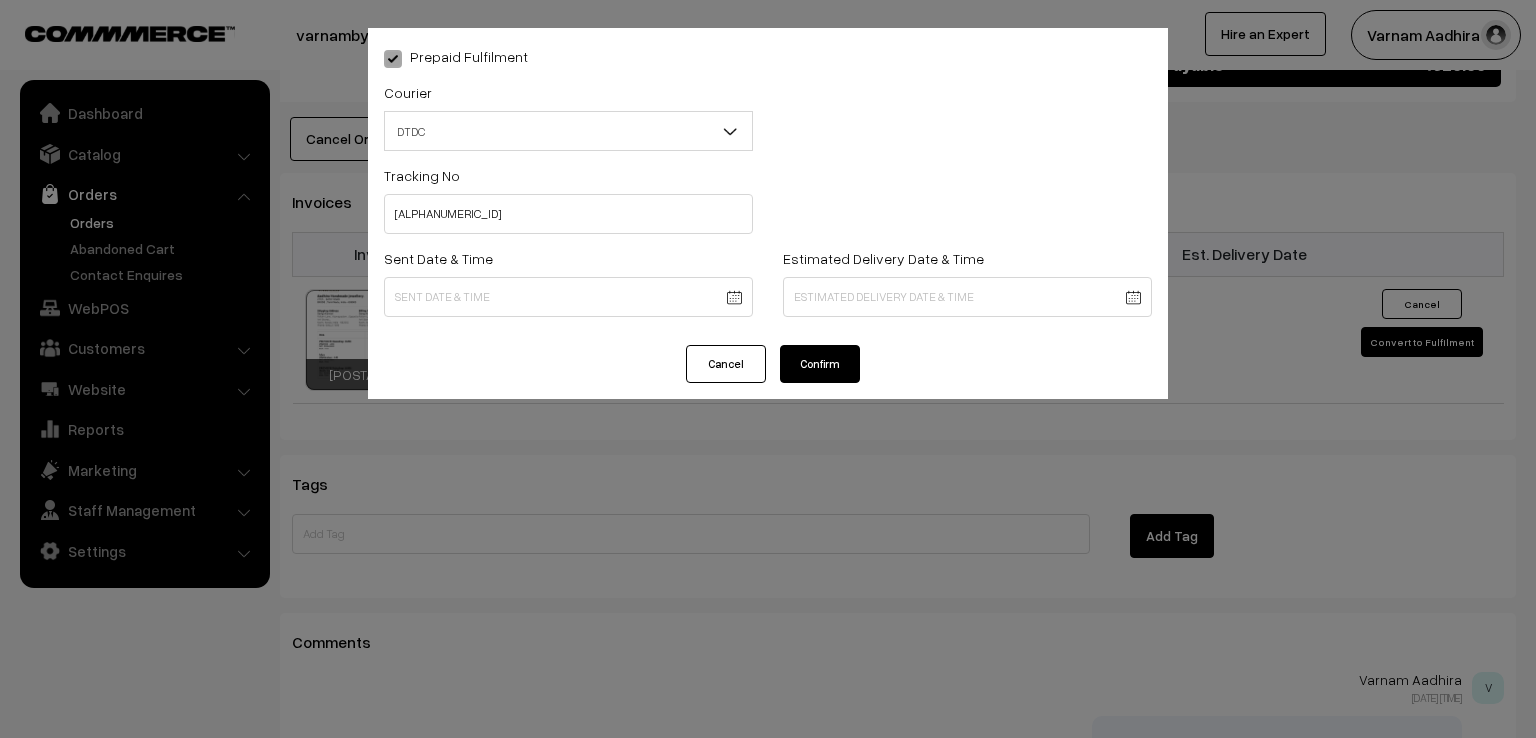 click on "Thank you for showing interest. Our team will call you shortly.
Close
varnambyaadhira.com
Go to Website
Create New Store" at bounding box center [768, -255] 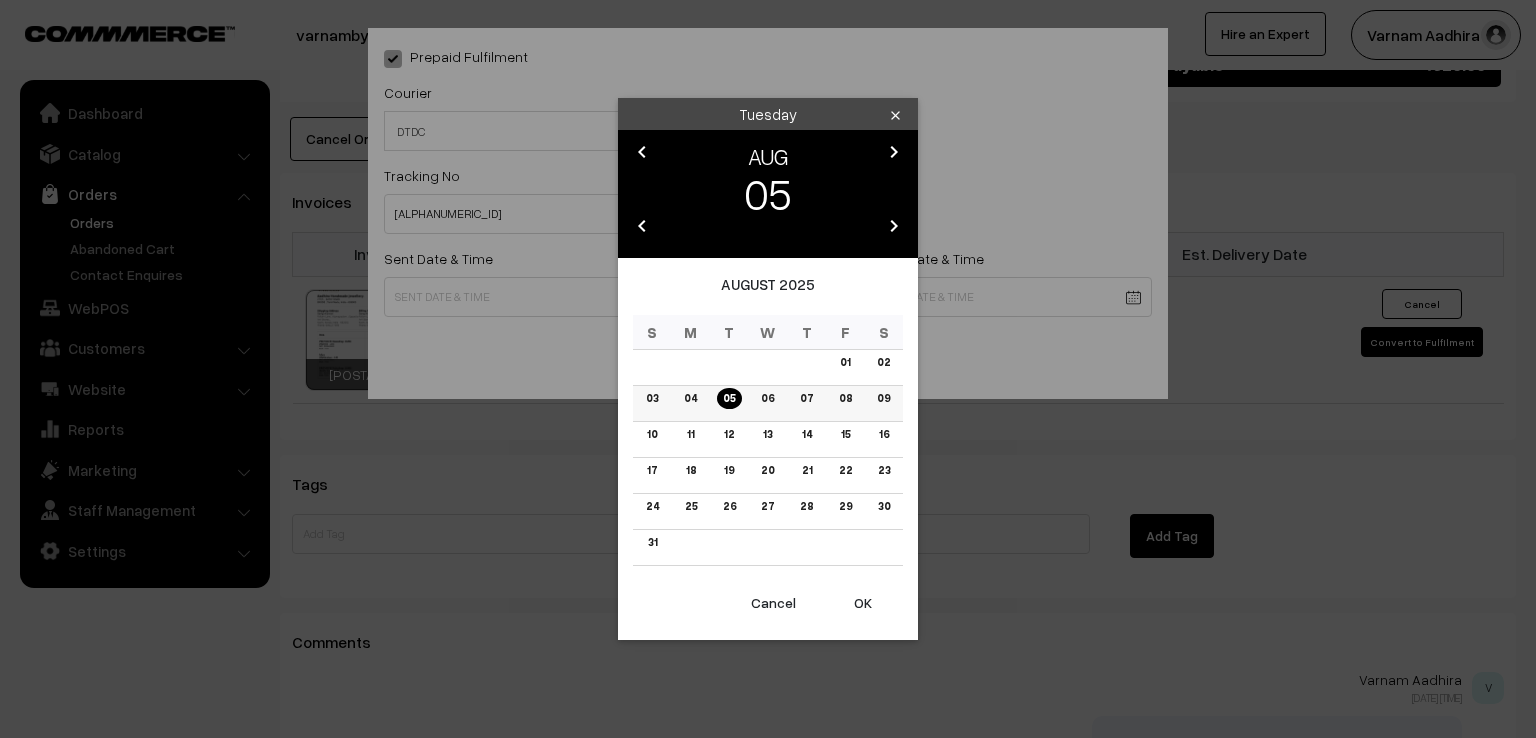 click on "04" at bounding box center (690, 398) 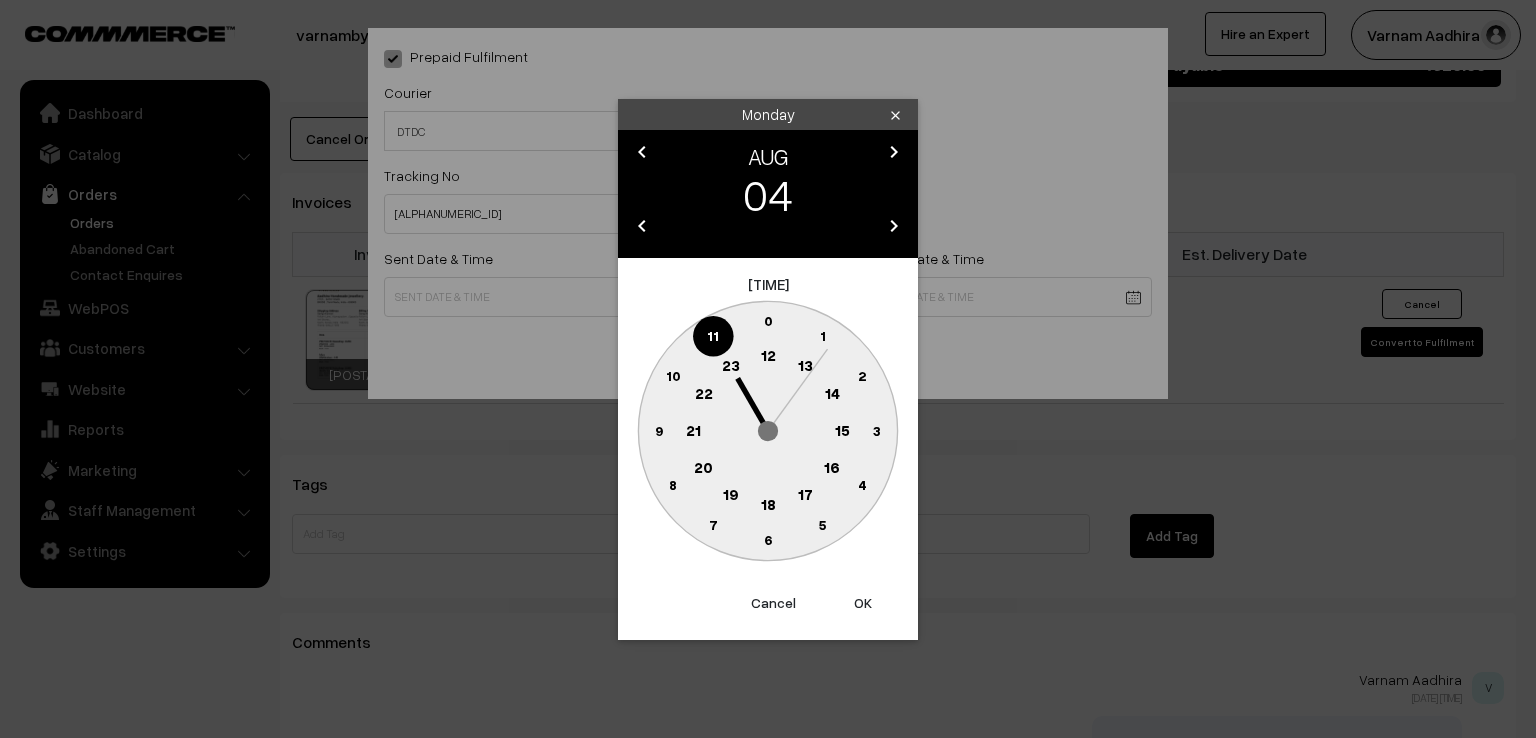 click 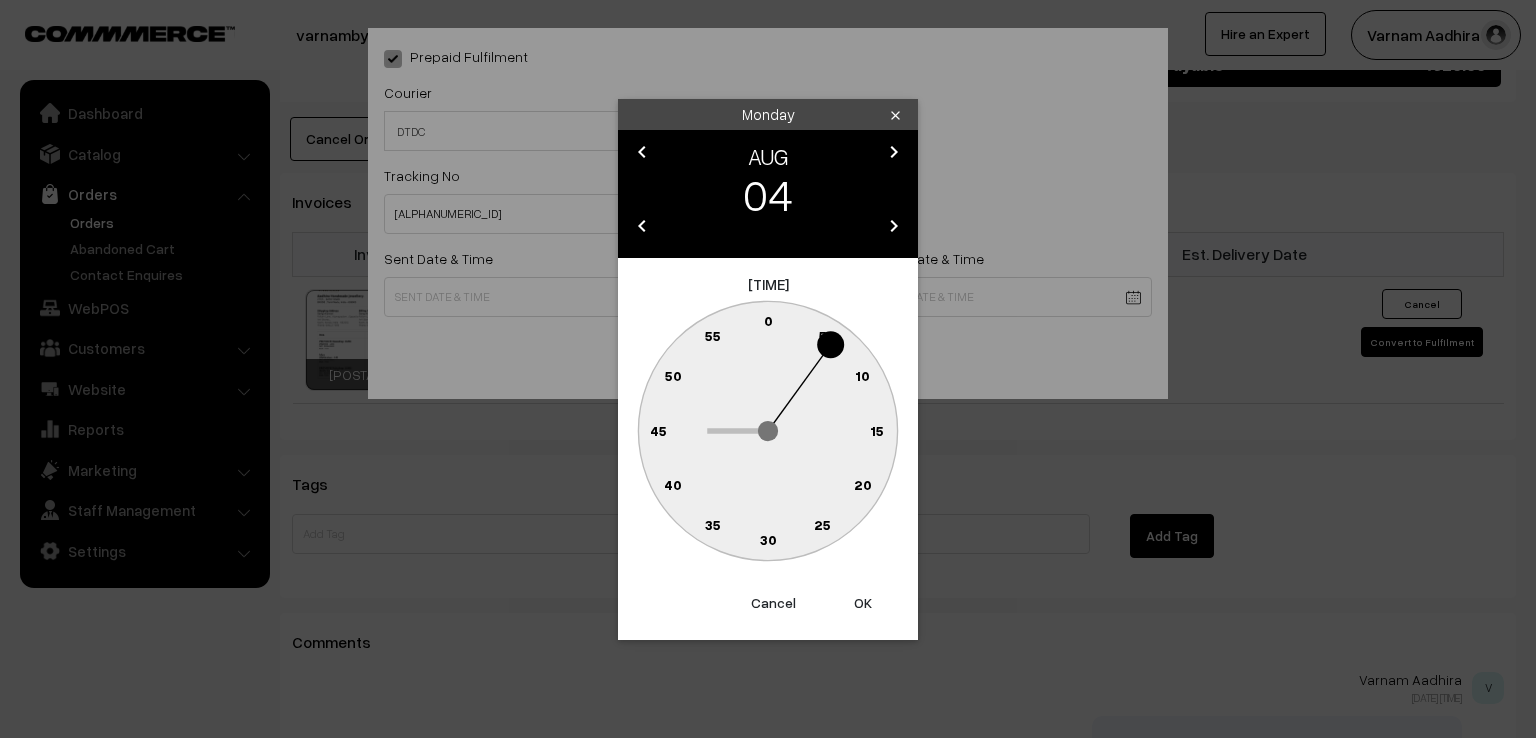click on "0" 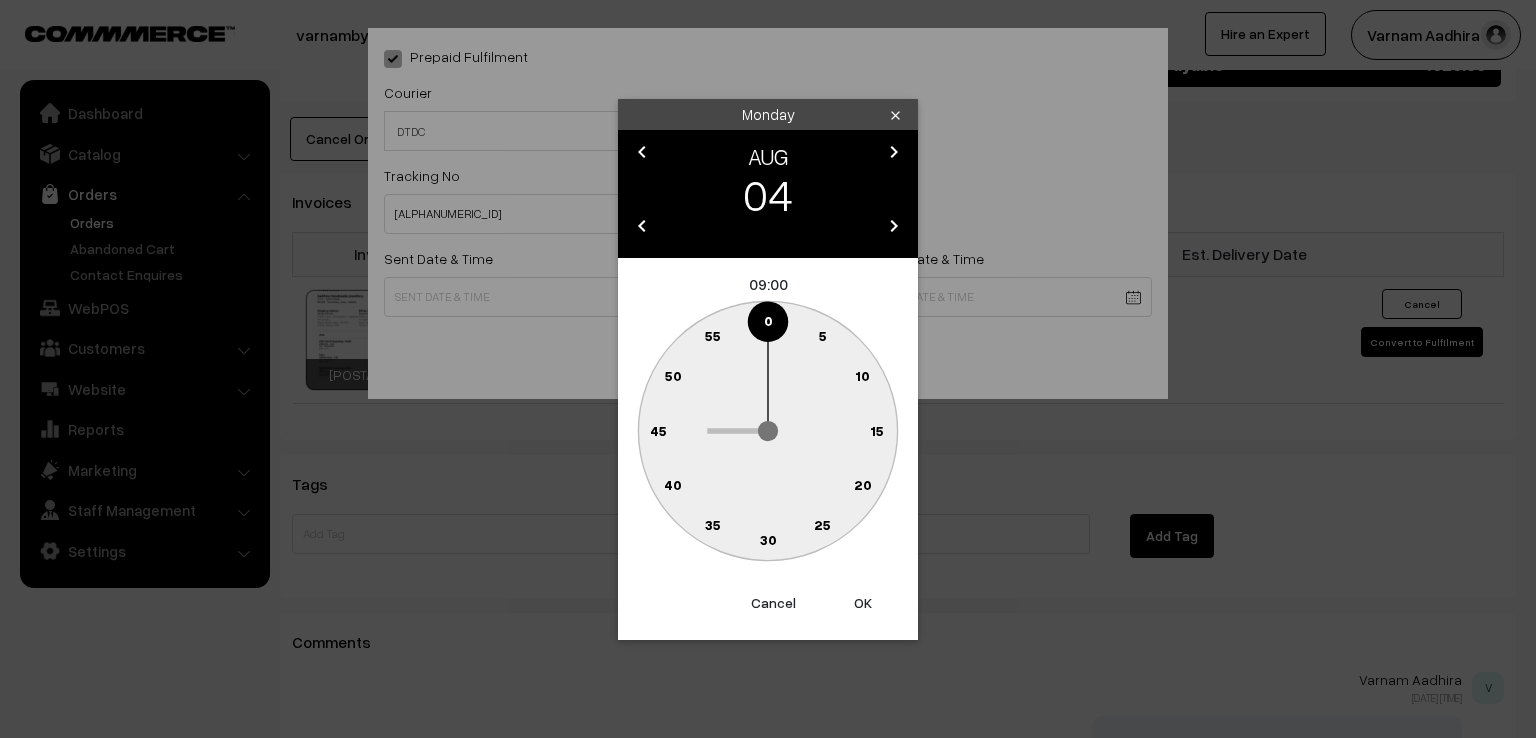 type on "04-08-2025 09:00" 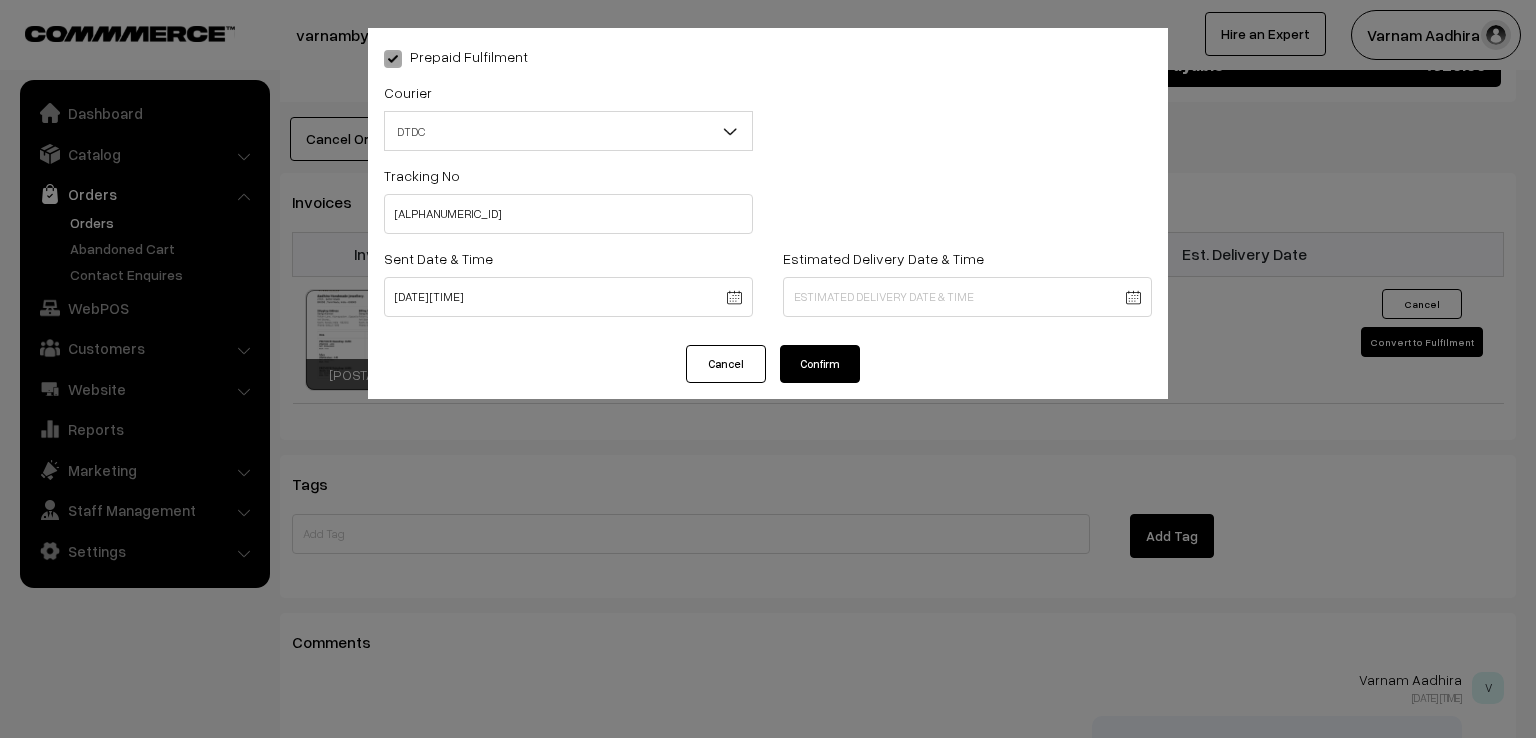 click on "Confirm" at bounding box center [820, 364] 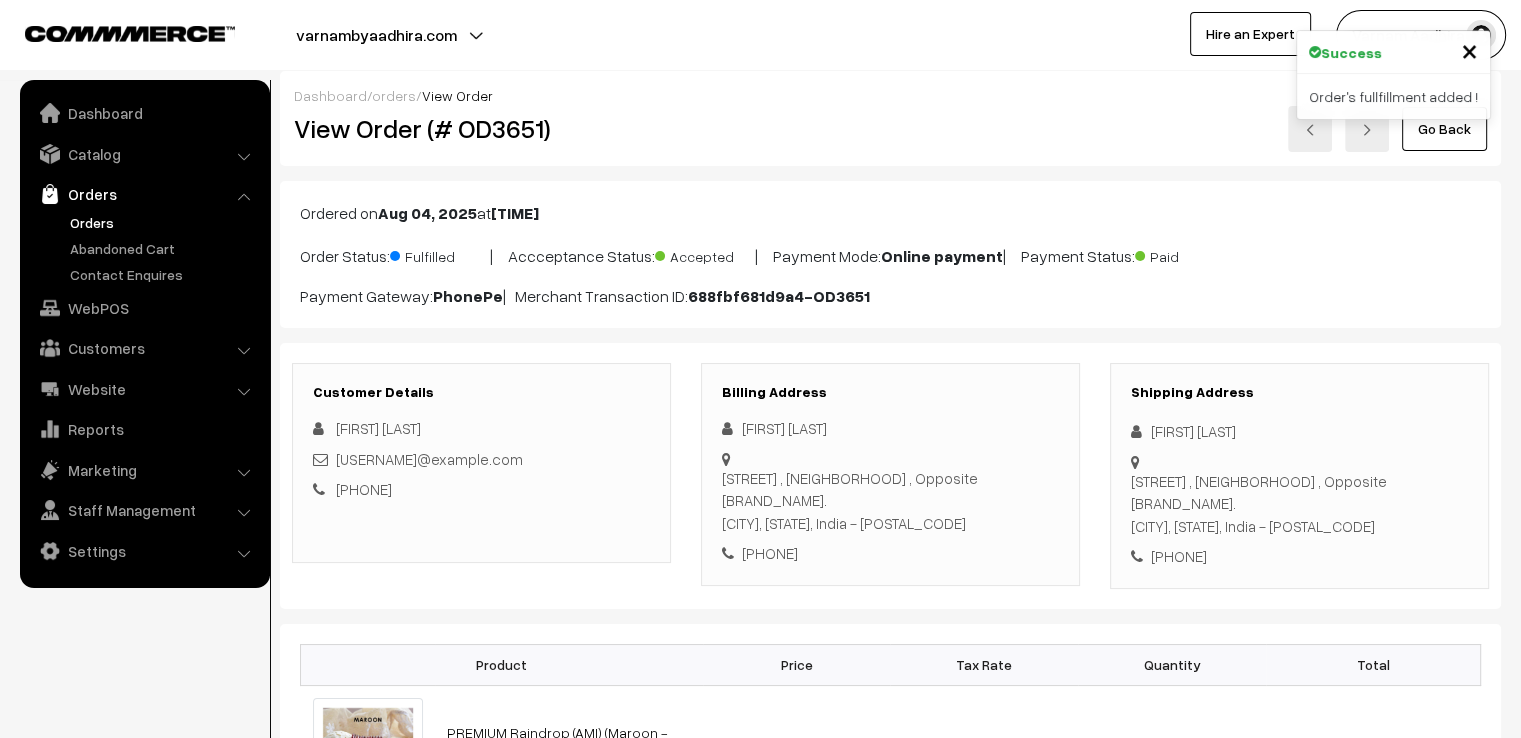 scroll, scrollTop: 0, scrollLeft: 0, axis: both 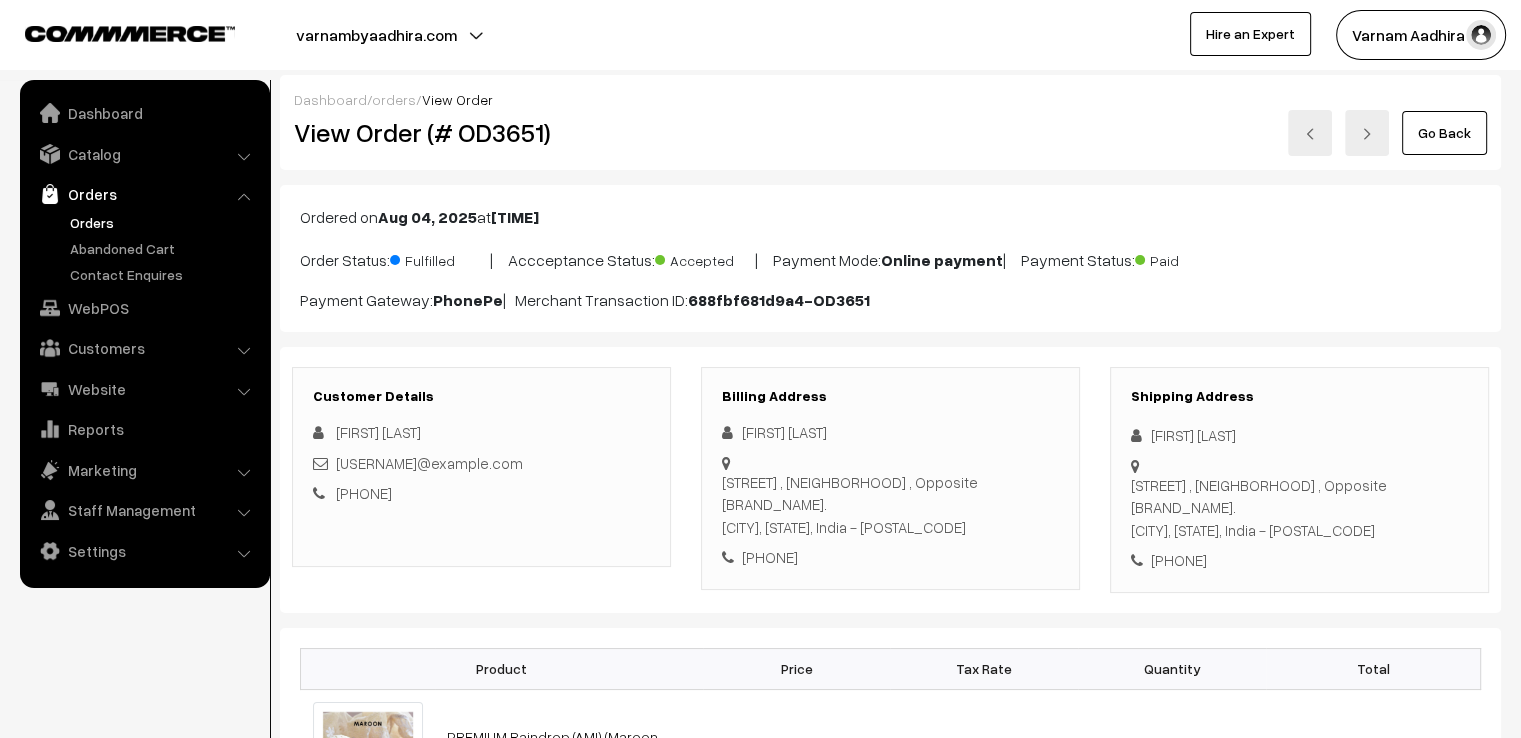 click on "Go Back" at bounding box center [1444, 133] 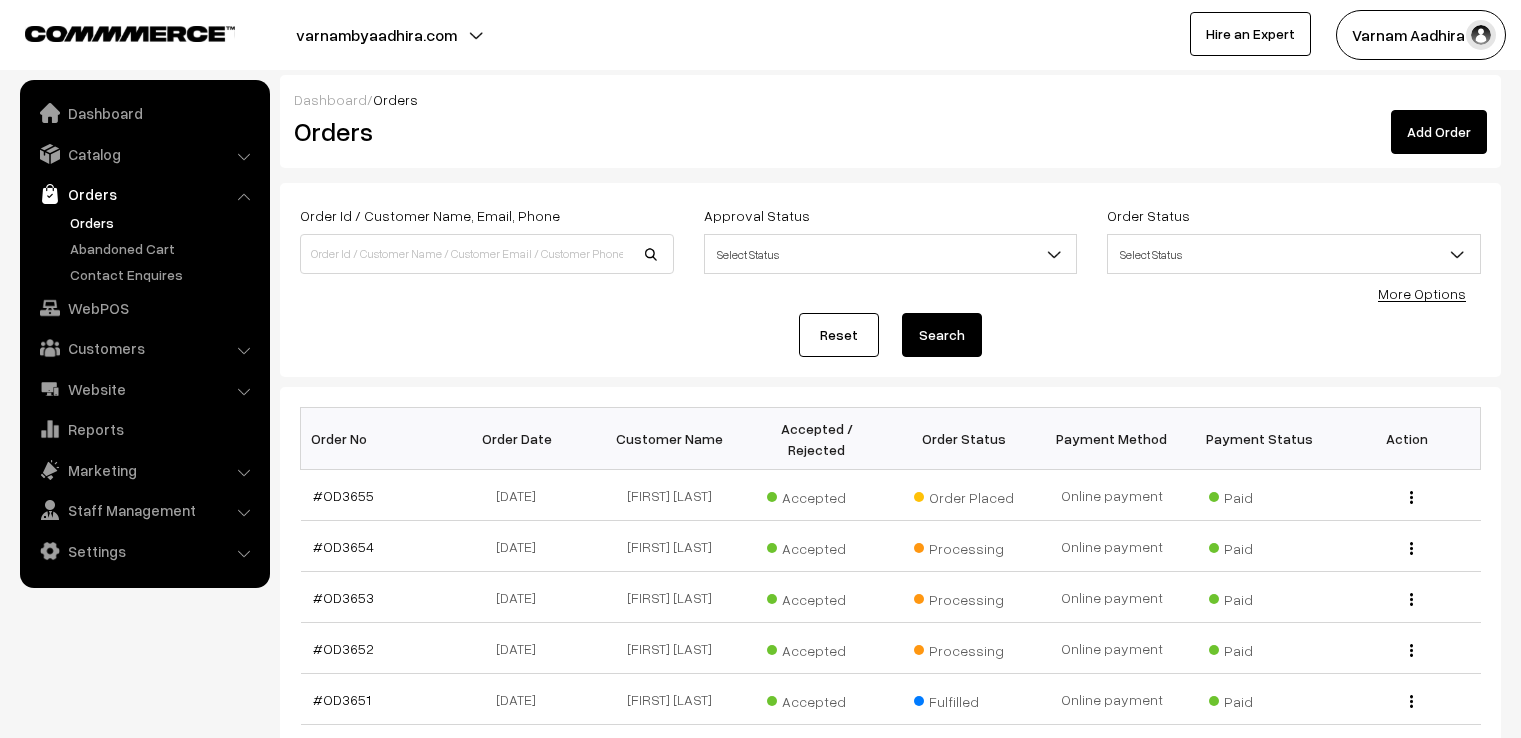 scroll, scrollTop: 0, scrollLeft: 0, axis: both 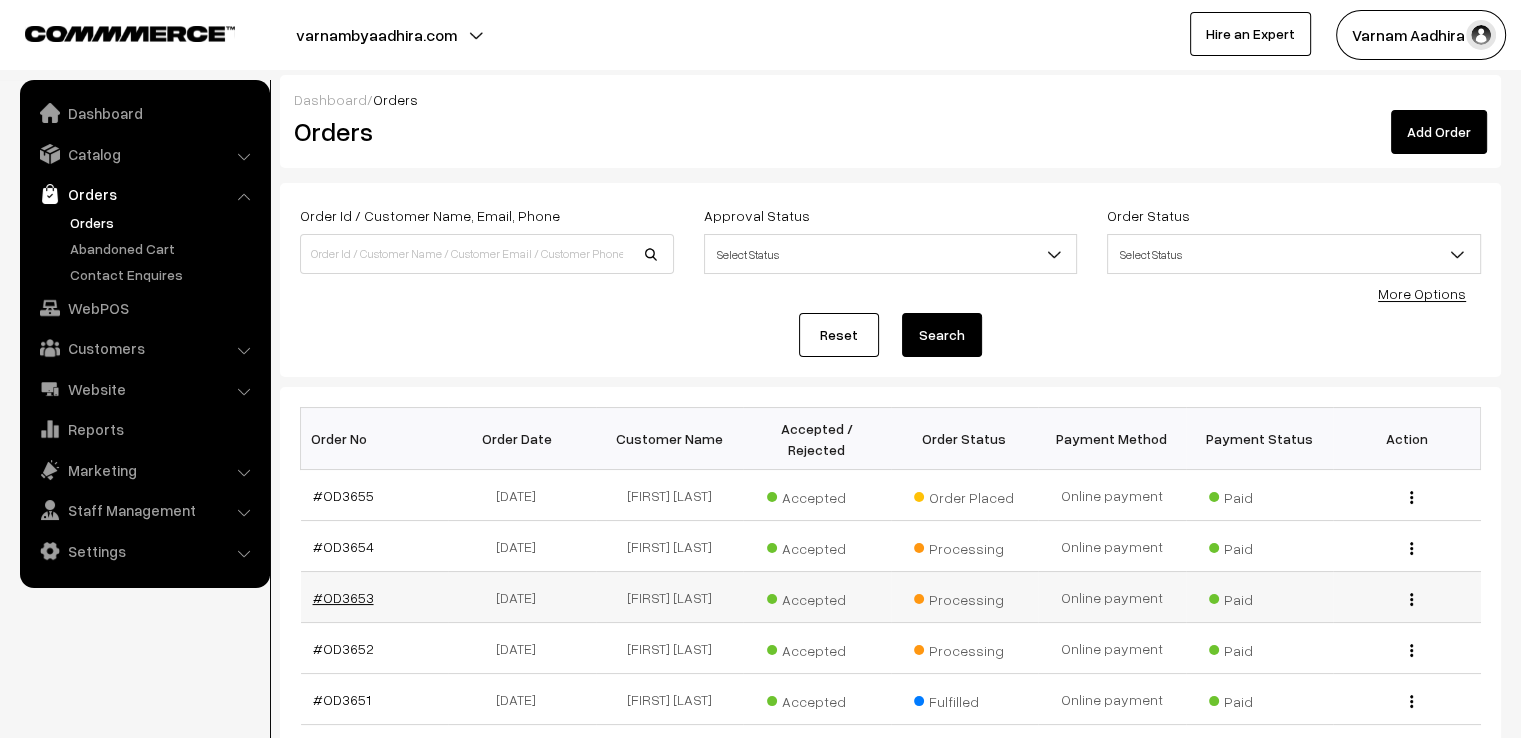 click on "#OD3653" at bounding box center (343, 597) 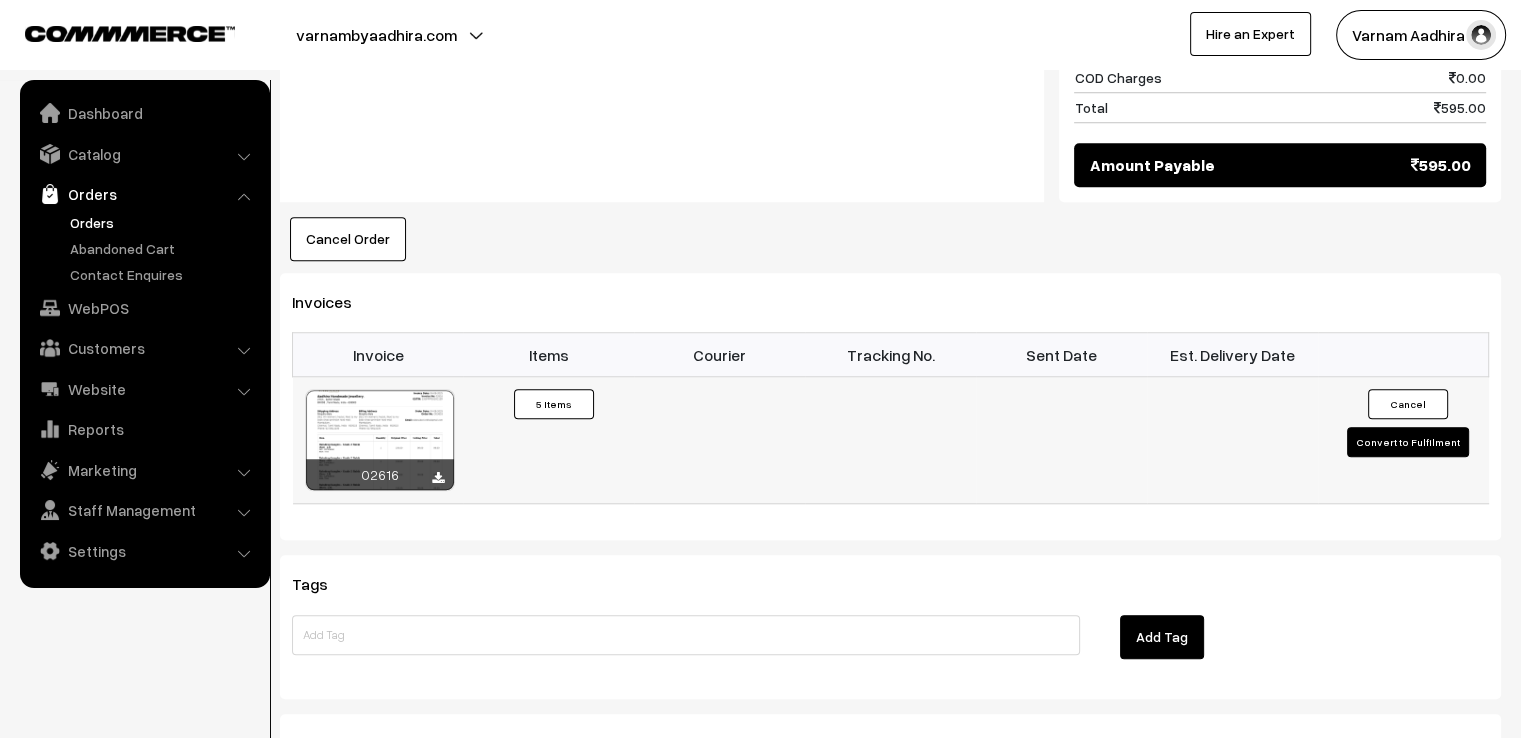 scroll, scrollTop: 1680, scrollLeft: 0, axis: vertical 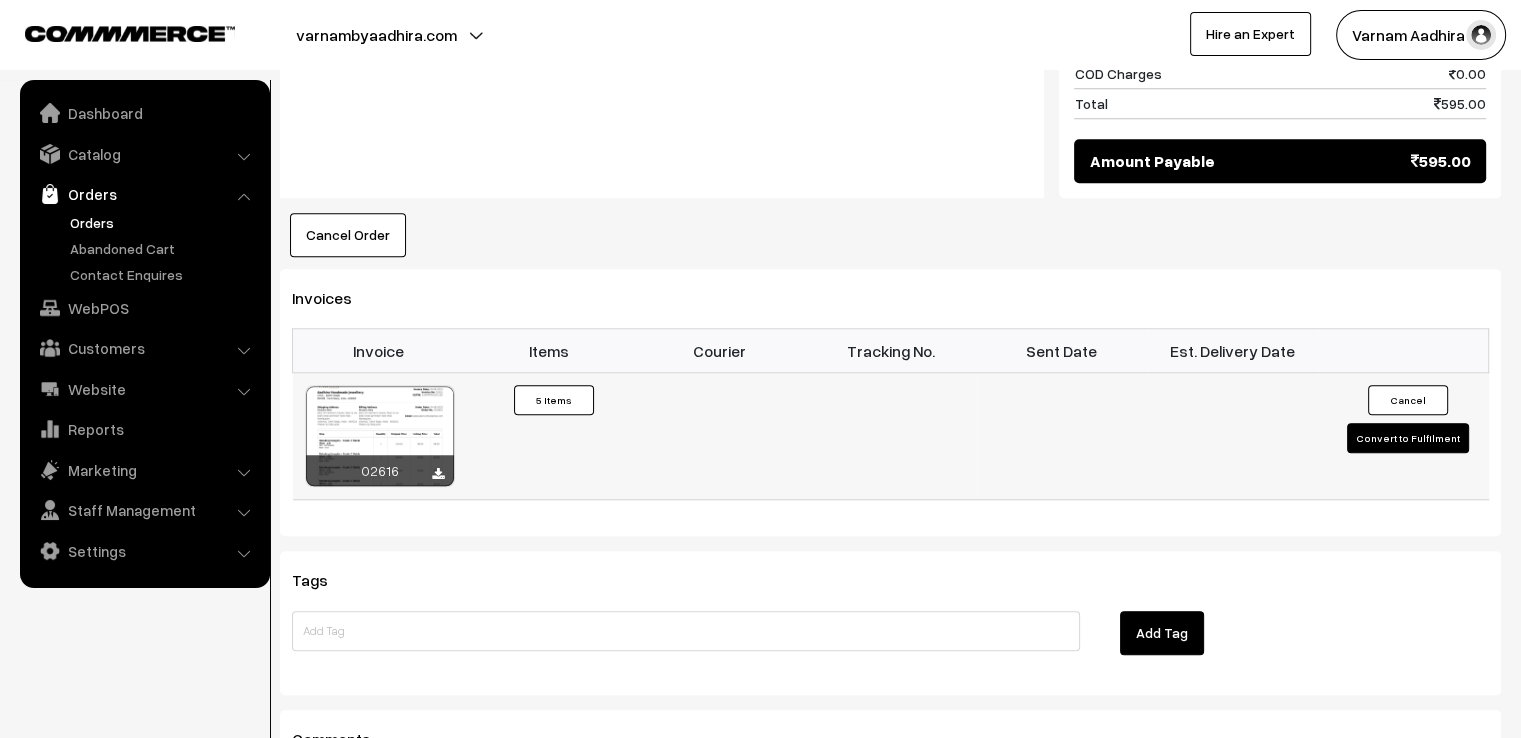 click on "Convert to Fulfilment" at bounding box center (1408, 438) 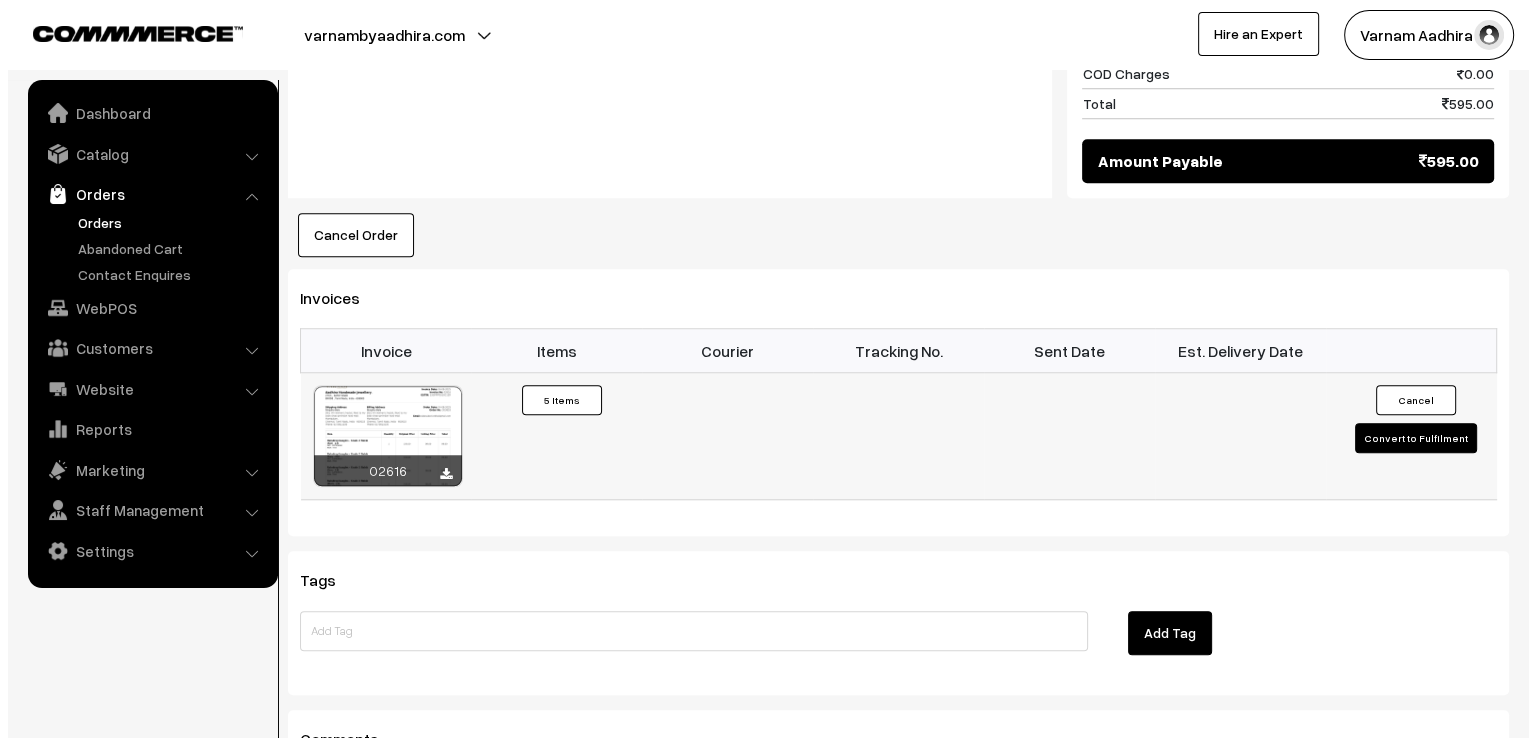 scroll, scrollTop: 1688, scrollLeft: 0, axis: vertical 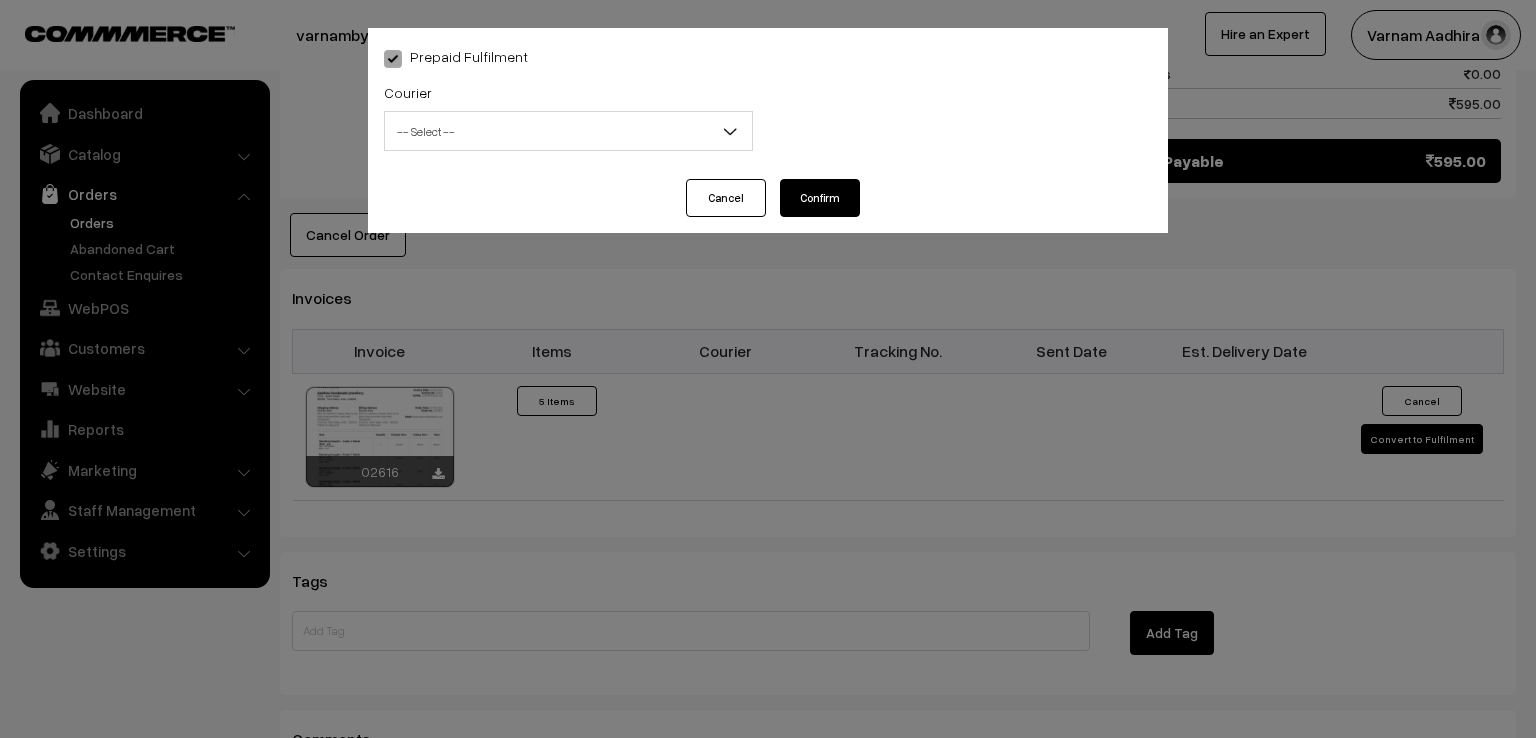 click on "-- Select --" at bounding box center [568, 131] 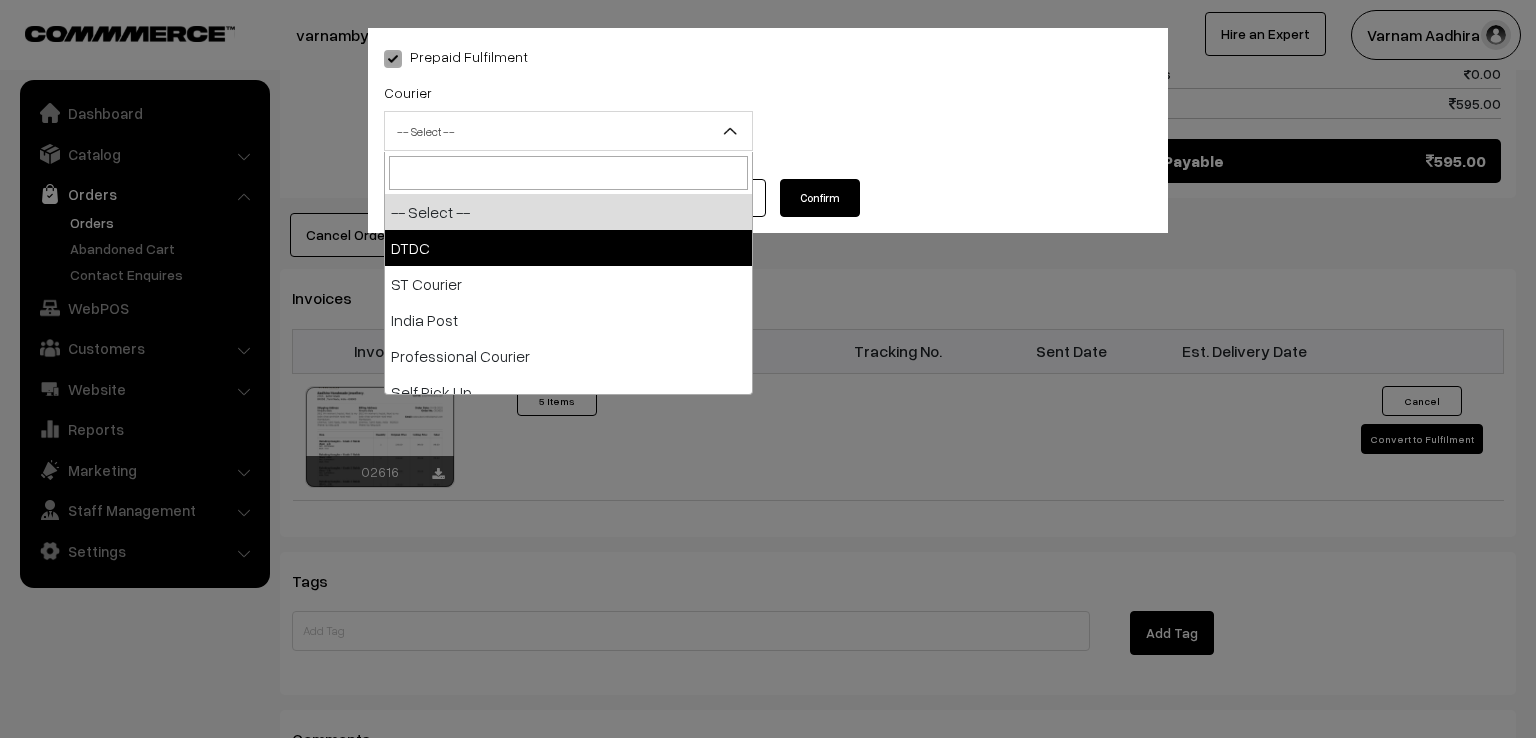 select on "1" 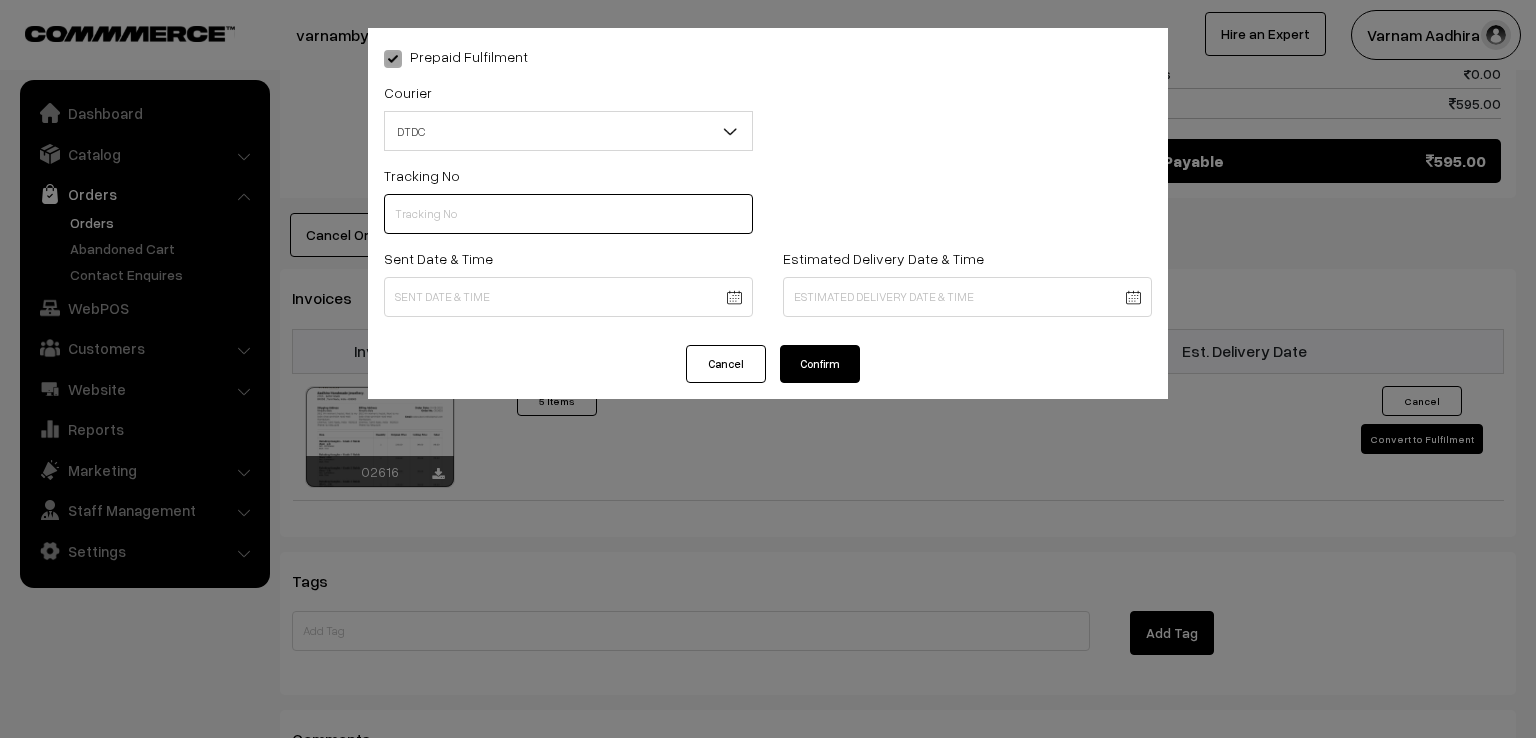 click at bounding box center (568, 214) 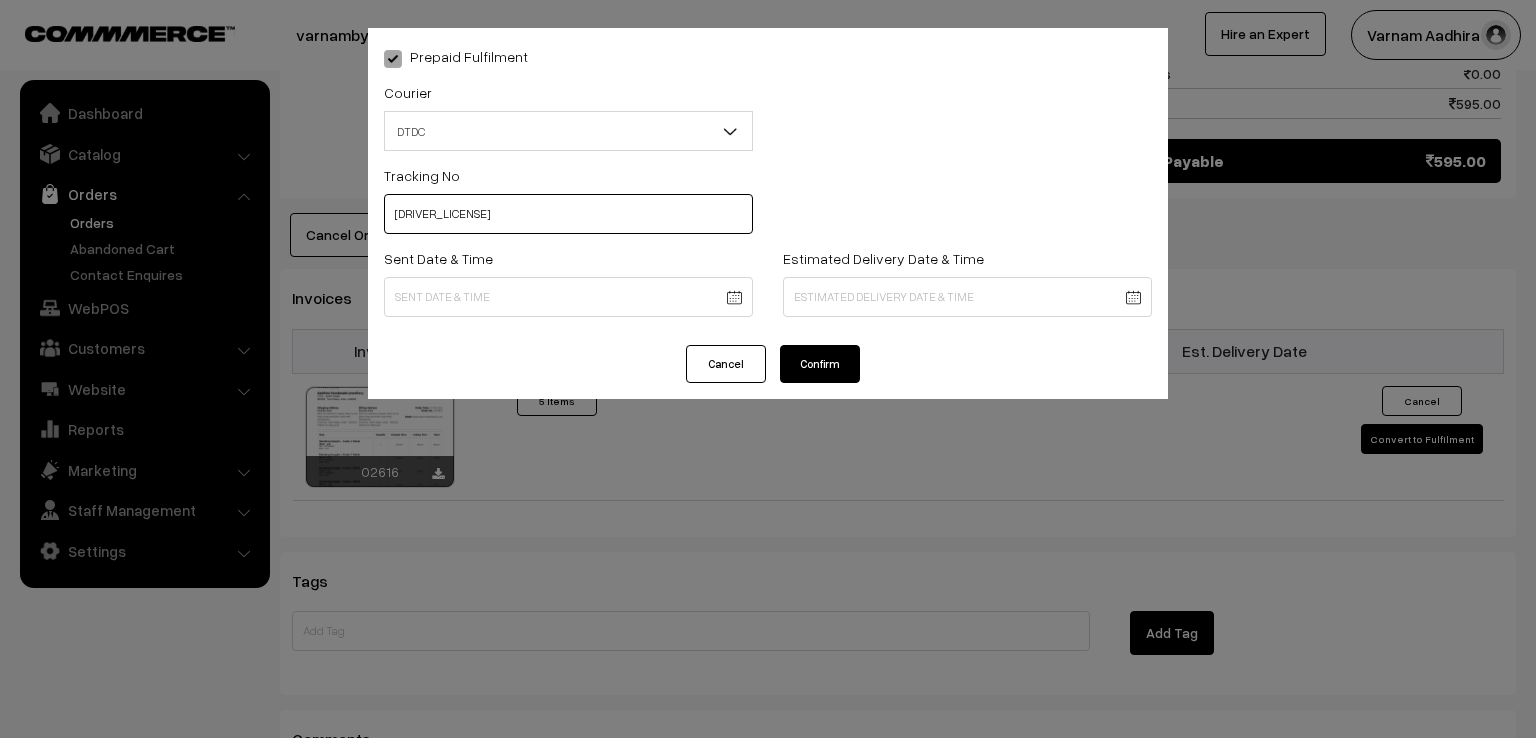 type on "[NUMBER]" 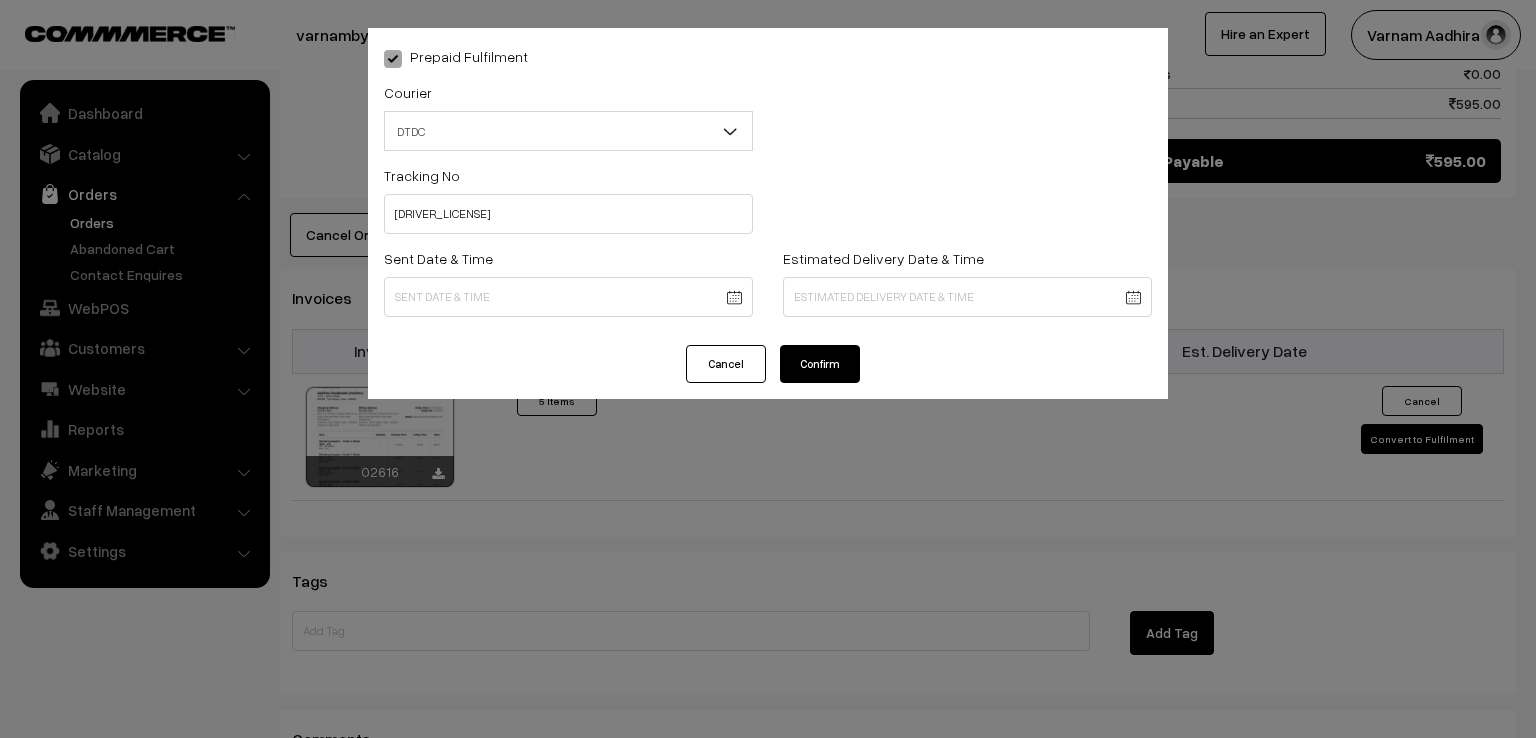 click on "Thank you for showing interest. Our team will call you shortly.
Close
varnambyaadhira.com
Go to Website
Create New Store" at bounding box center (768, -322) 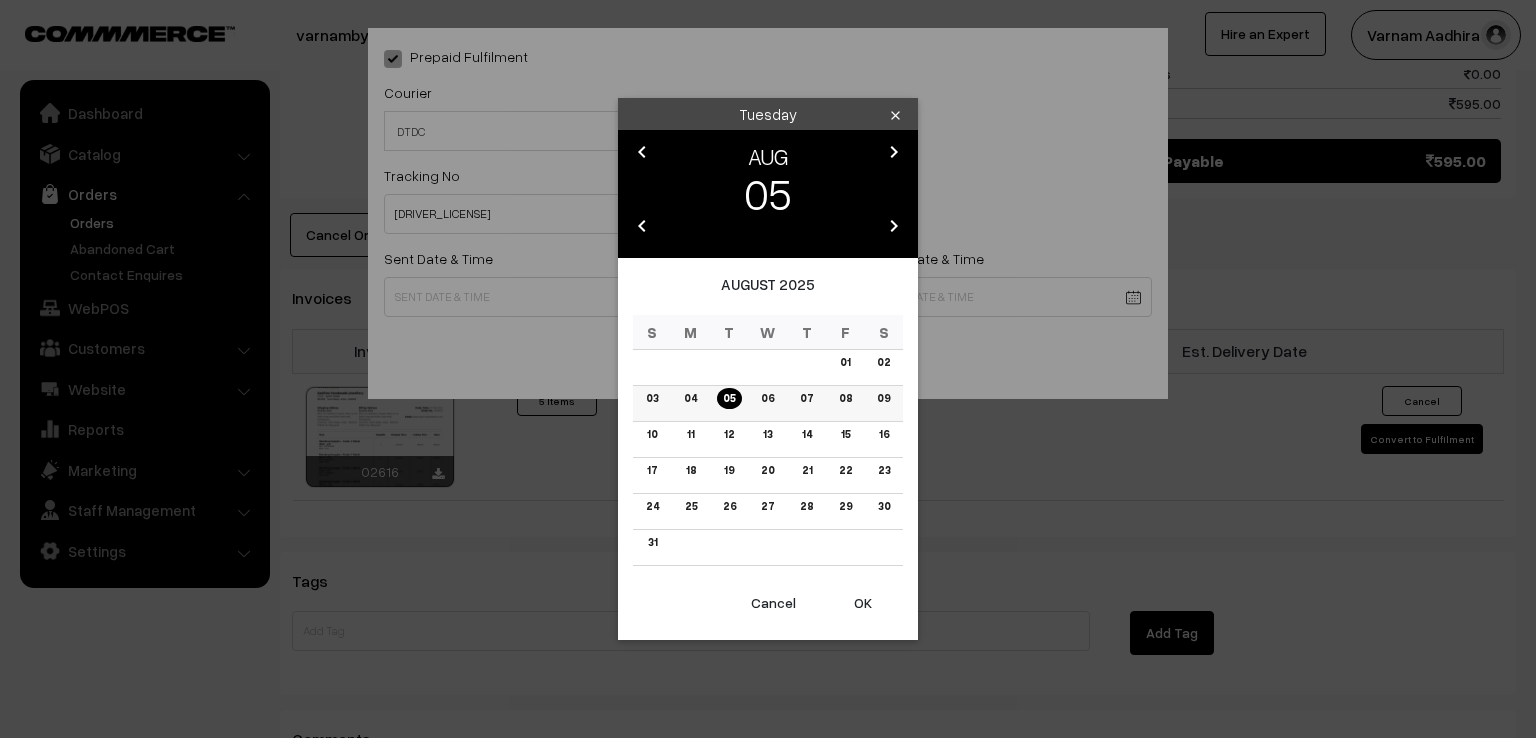 click on "04" at bounding box center [690, 398] 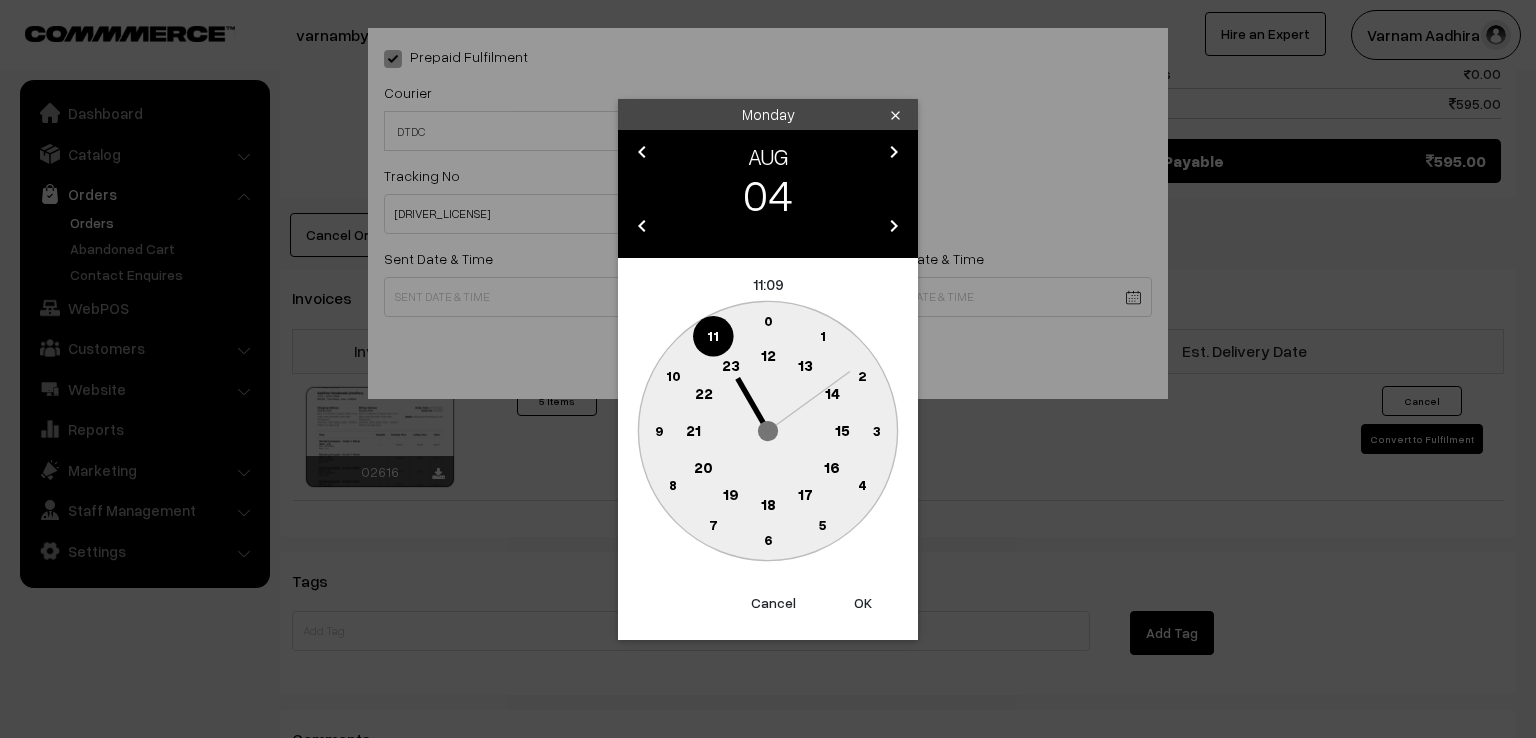 click 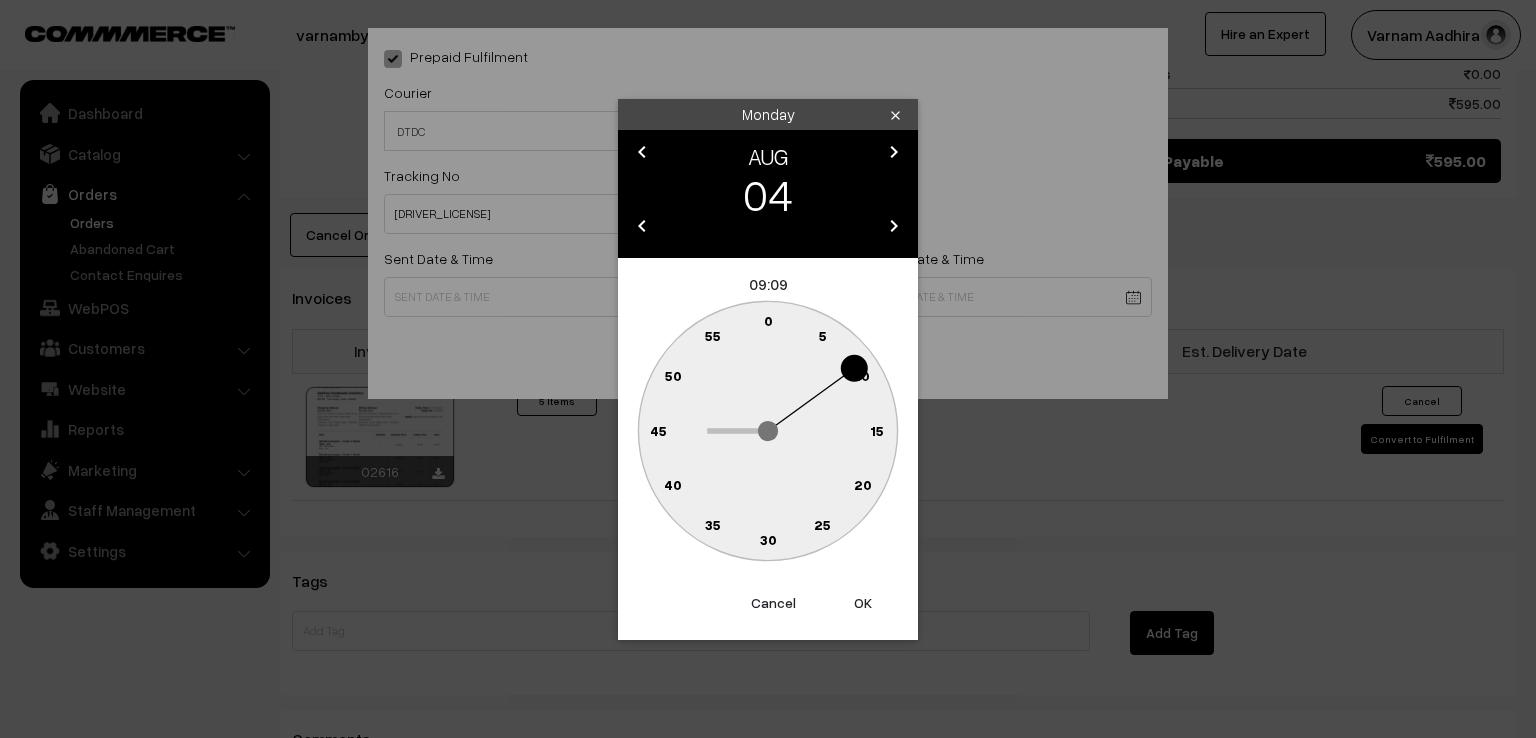 click on "0" 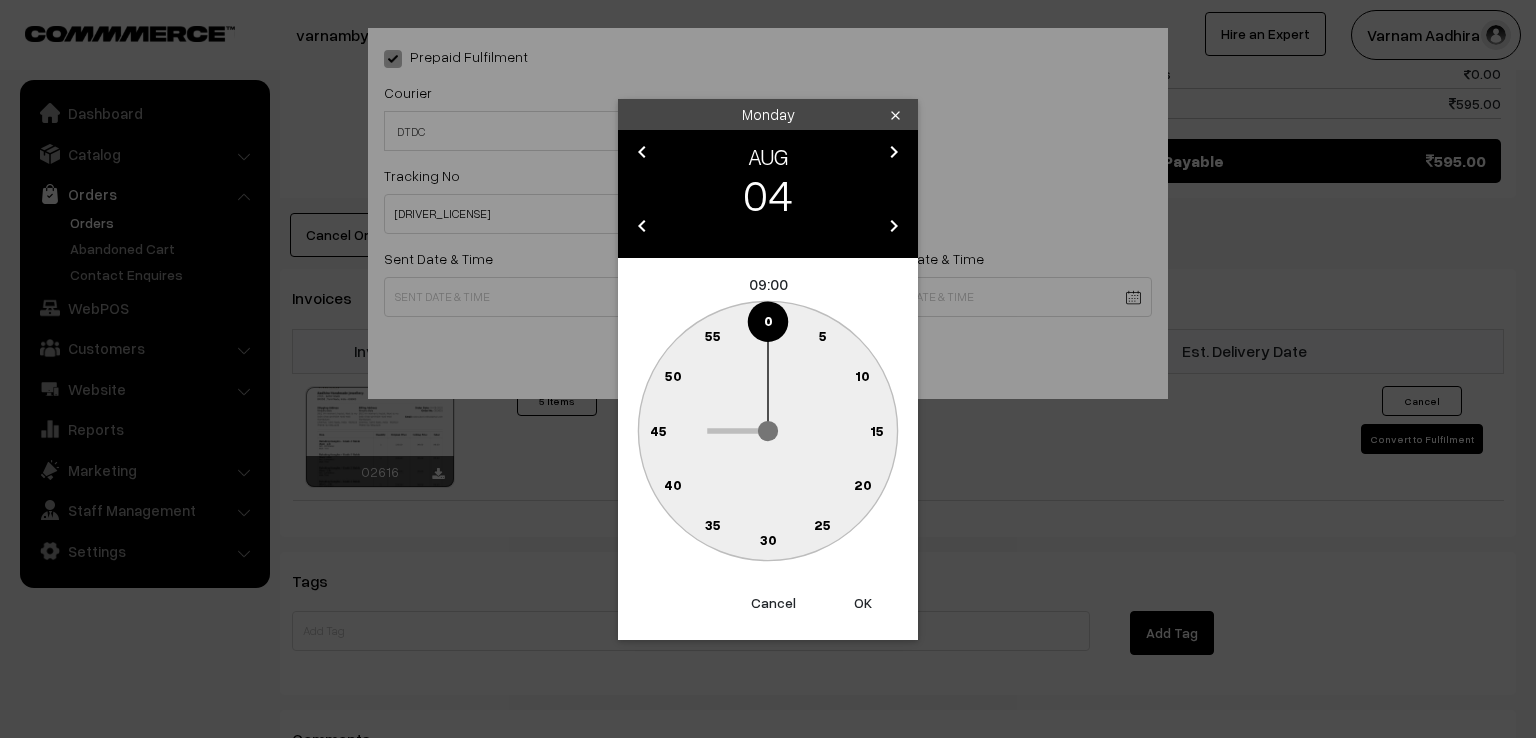 type on "[DATE] [TIME]" 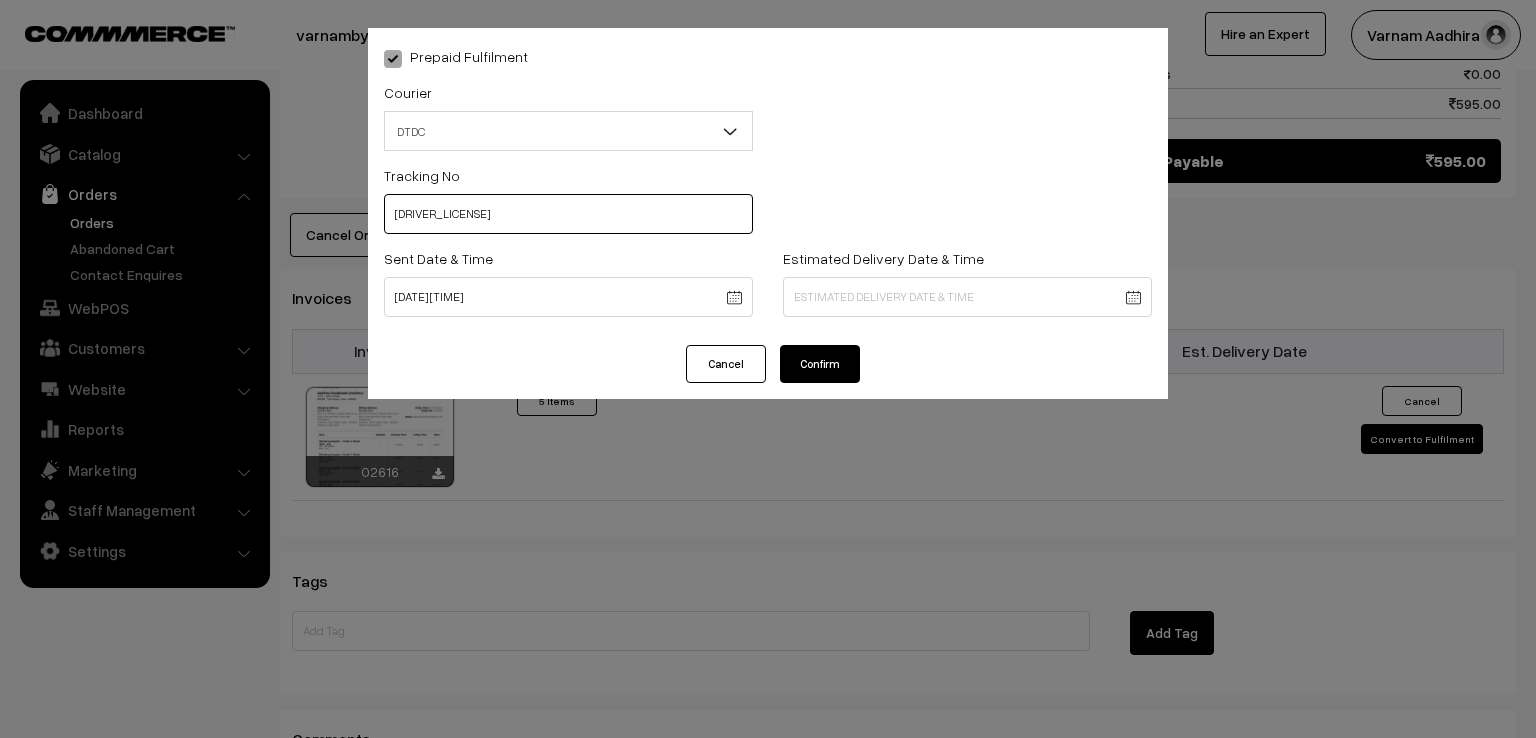 click on "D1004888069" at bounding box center [568, 214] 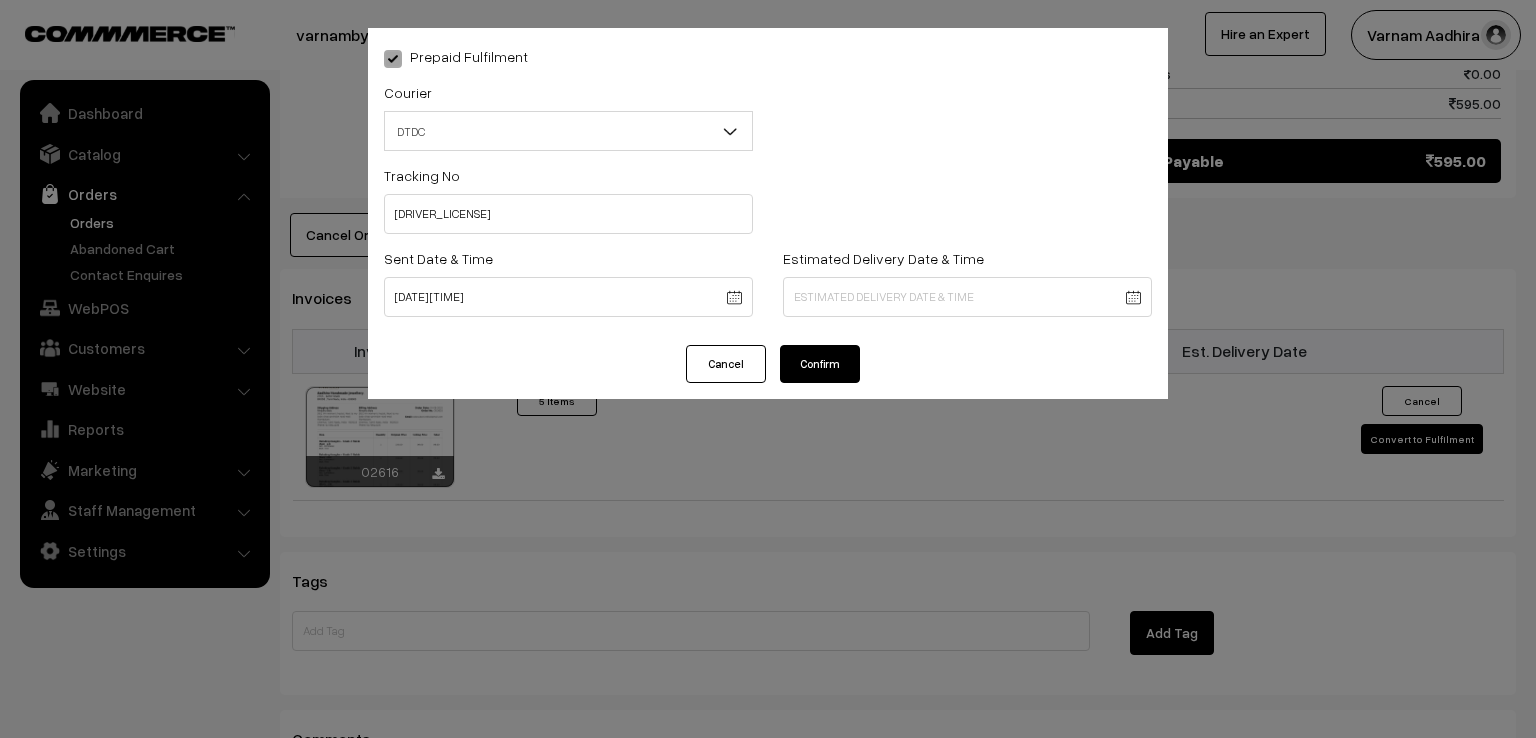 click on "Confirm" at bounding box center (820, 364) 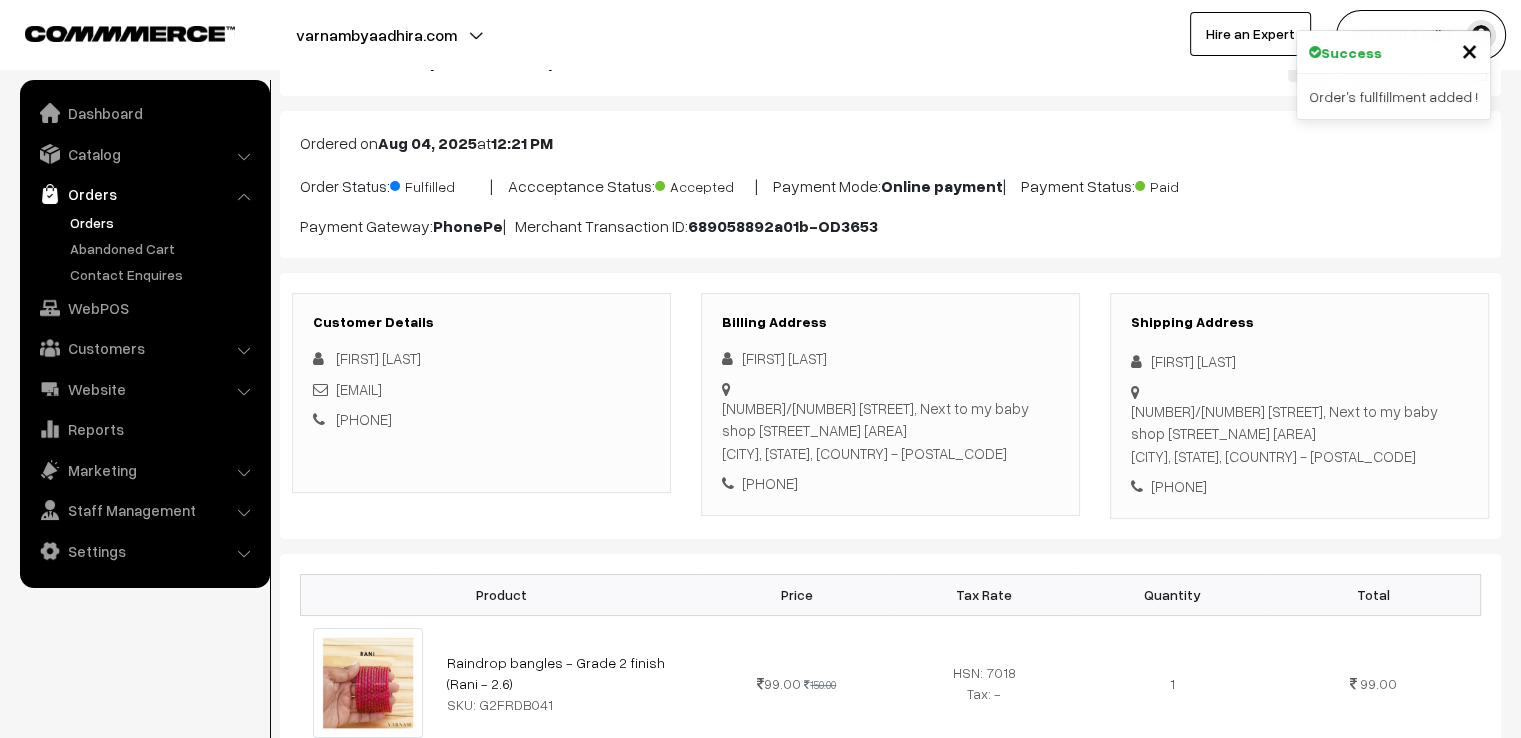 scroll, scrollTop: 0, scrollLeft: 0, axis: both 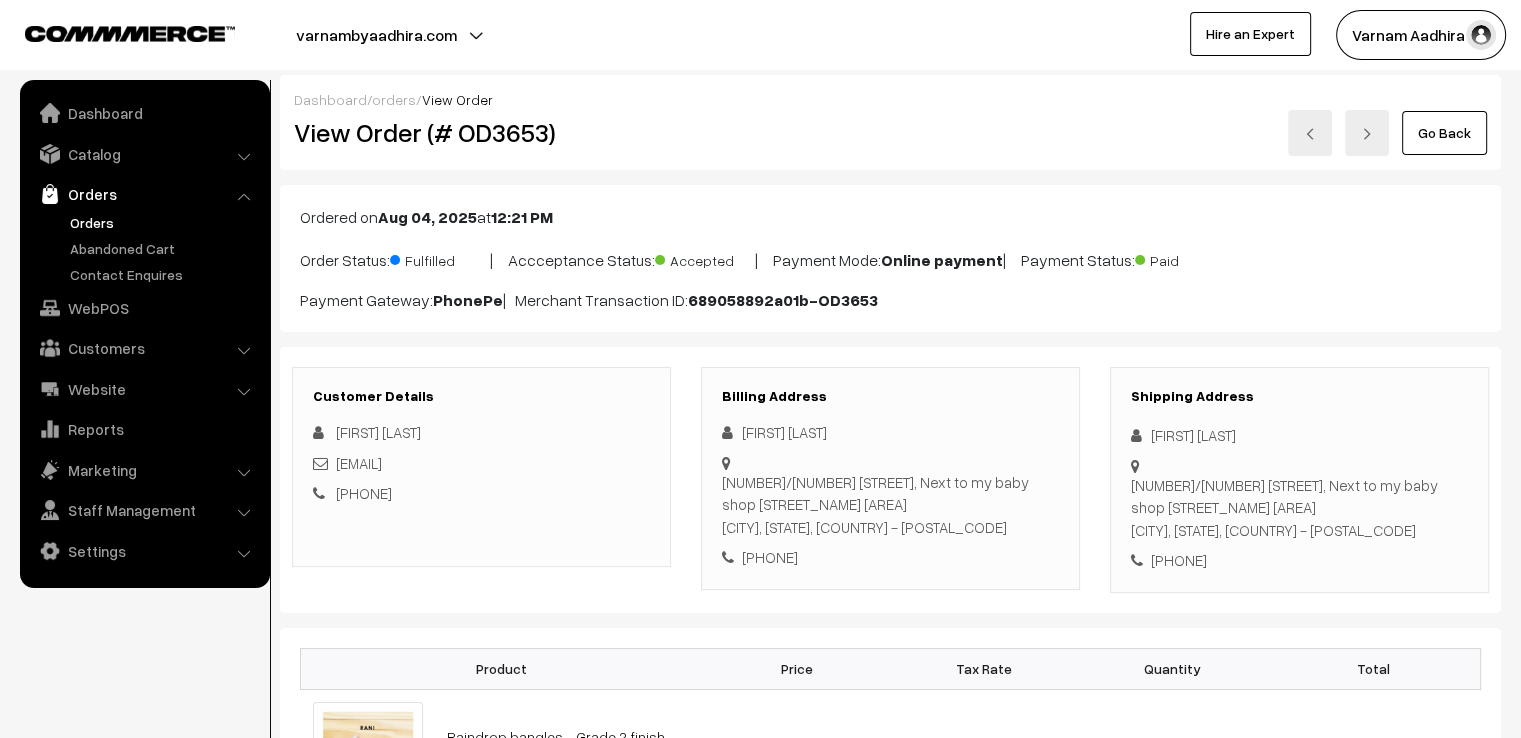 click on "Go Back" at bounding box center (1444, 133) 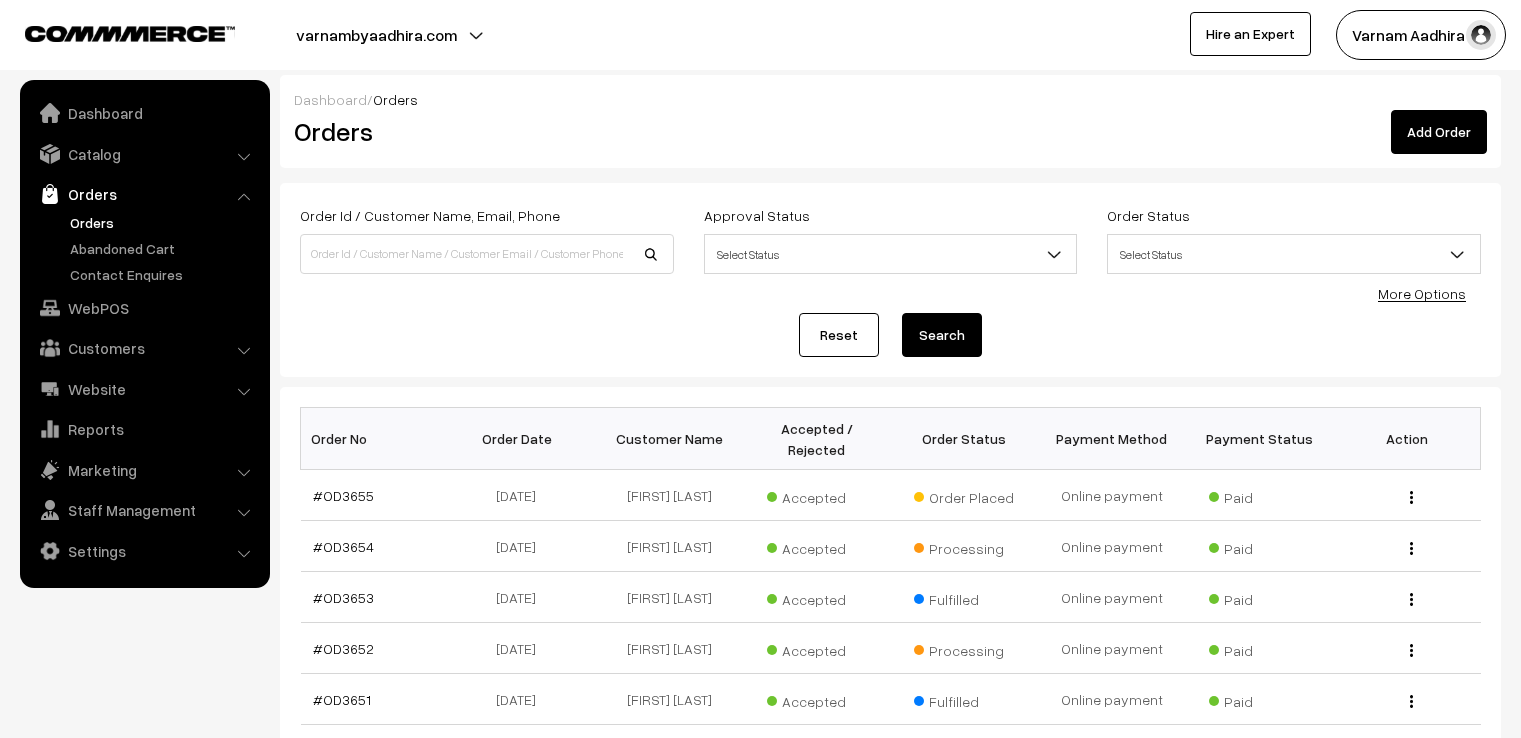 scroll, scrollTop: 0, scrollLeft: 0, axis: both 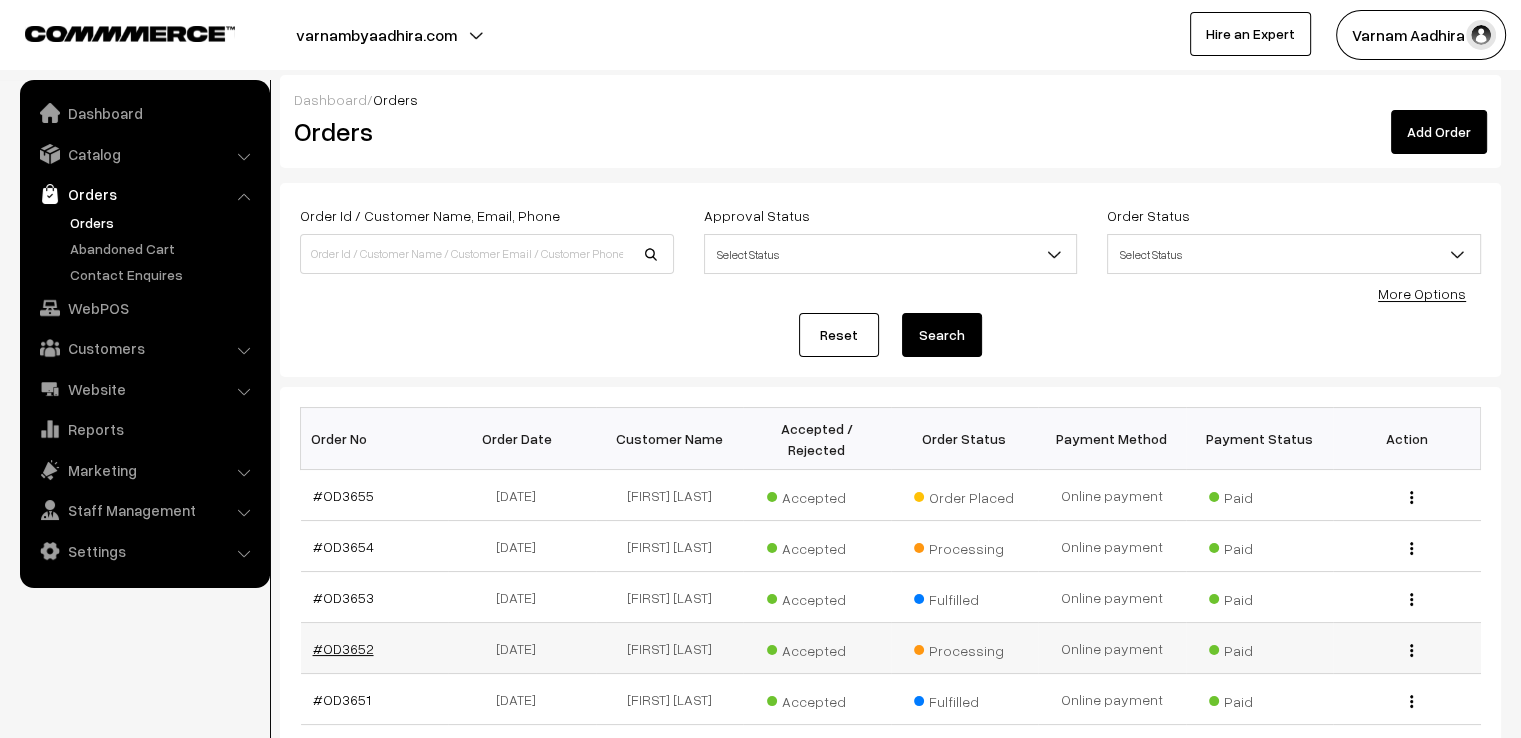 click on "#OD3652" at bounding box center (343, 648) 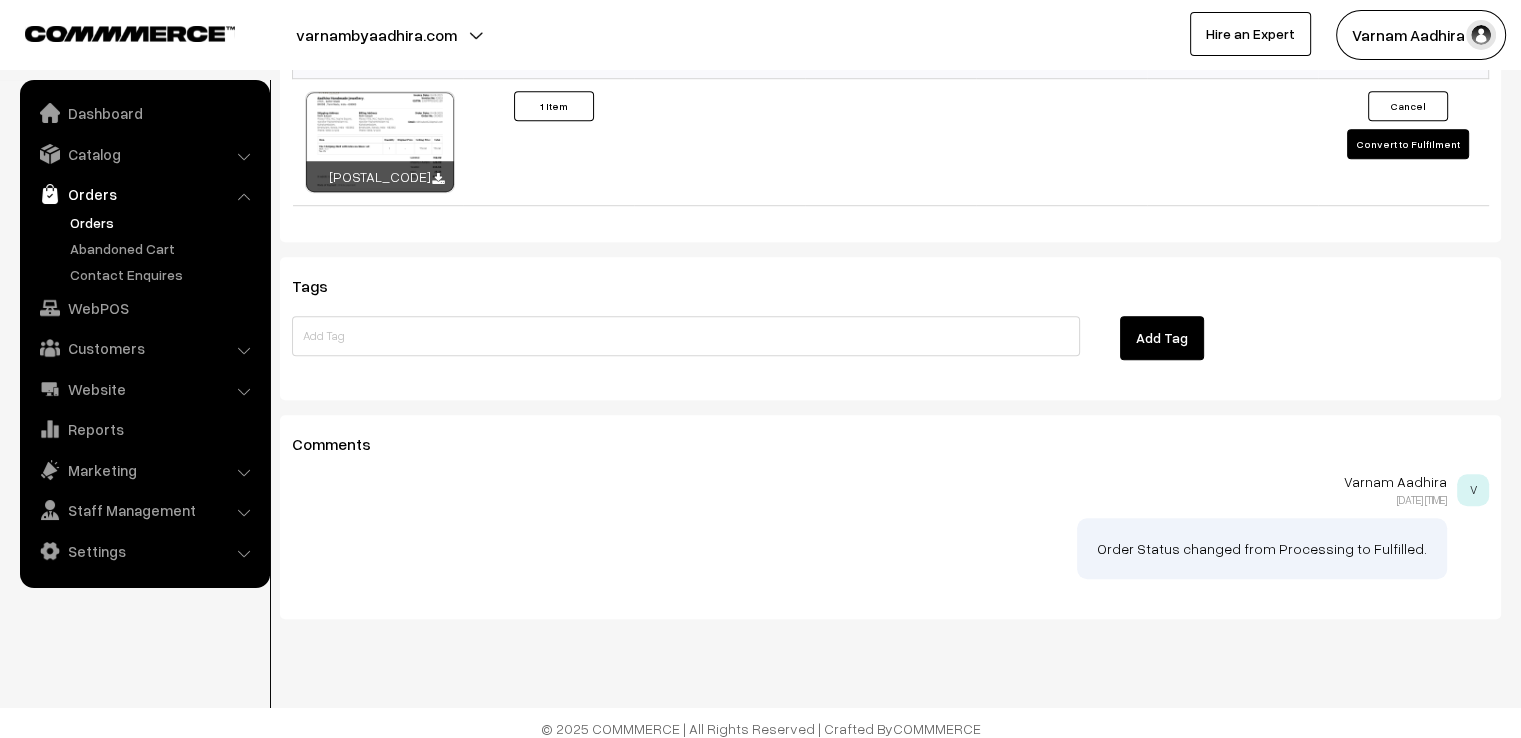 scroll, scrollTop: 1383, scrollLeft: 0, axis: vertical 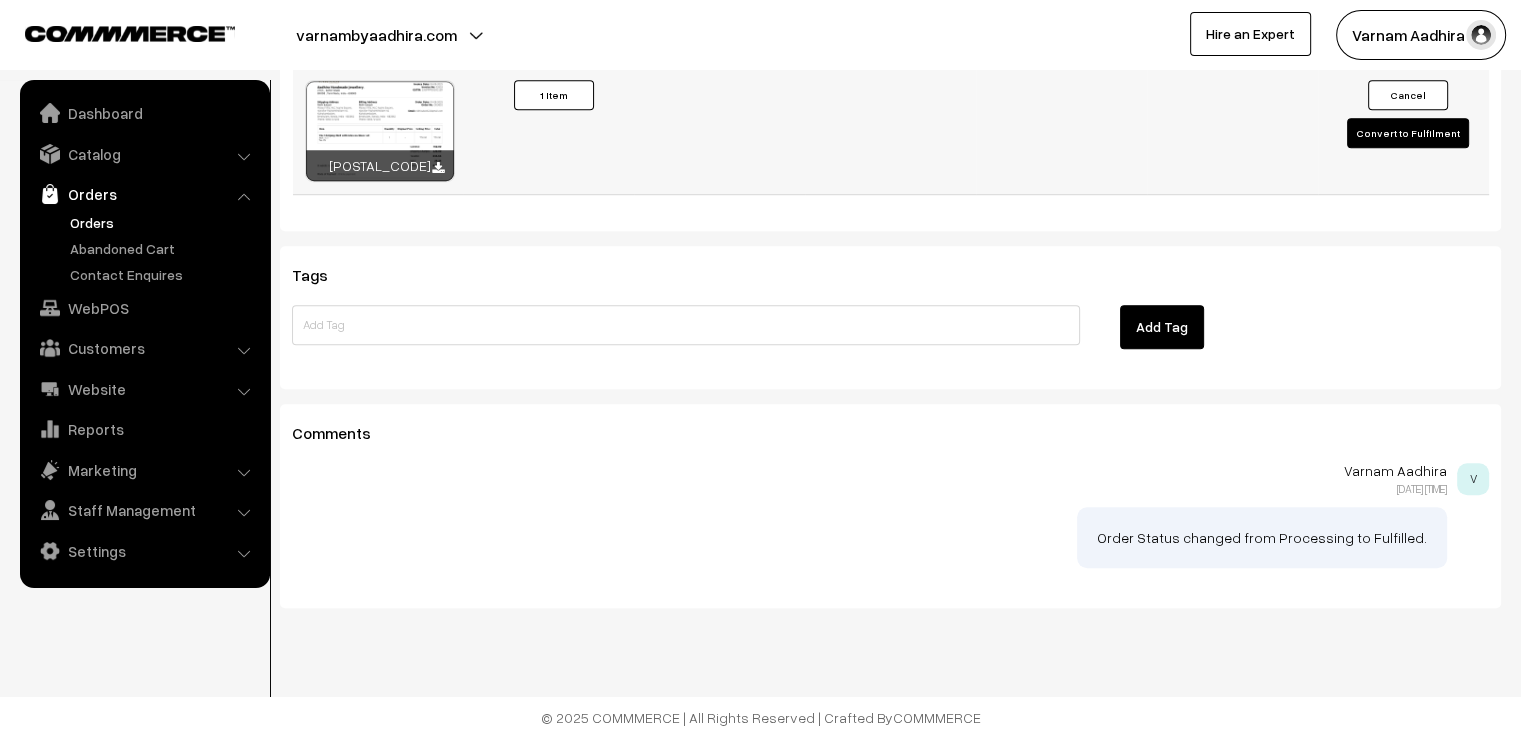 click on "Convert to Fulfilment" at bounding box center [1408, 133] 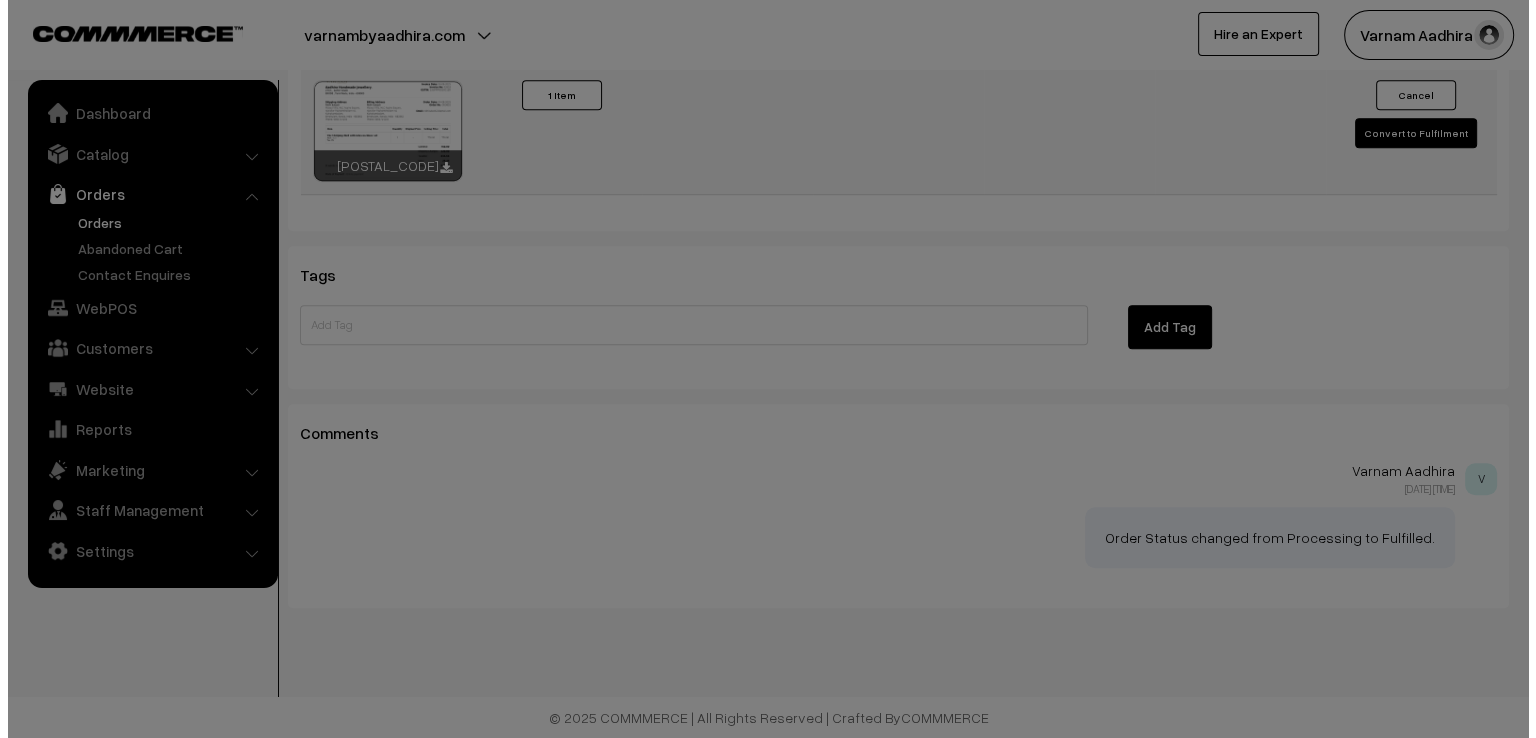 scroll, scrollTop: 1384, scrollLeft: 0, axis: vertical 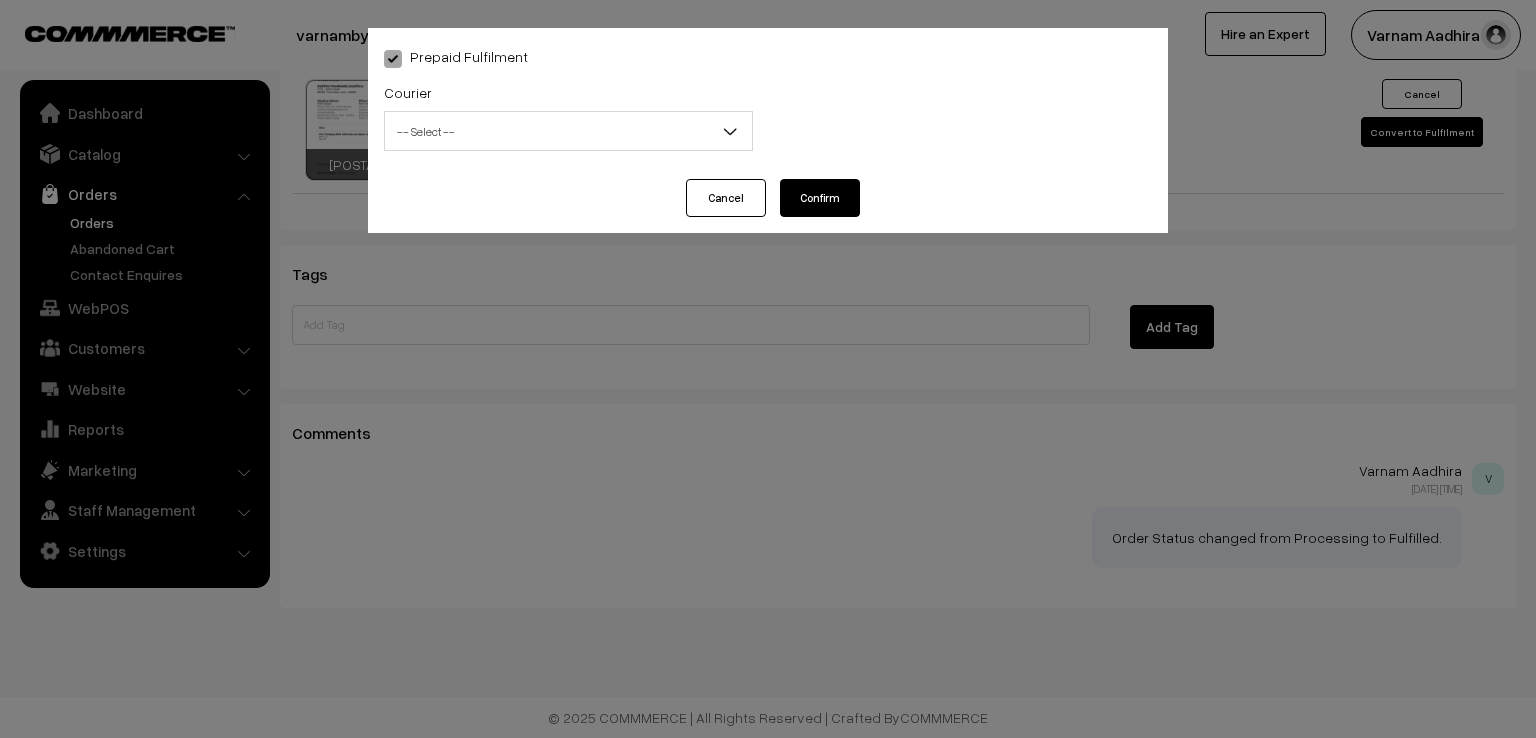 click on "-- Select --" at bounding box center (568, 131) 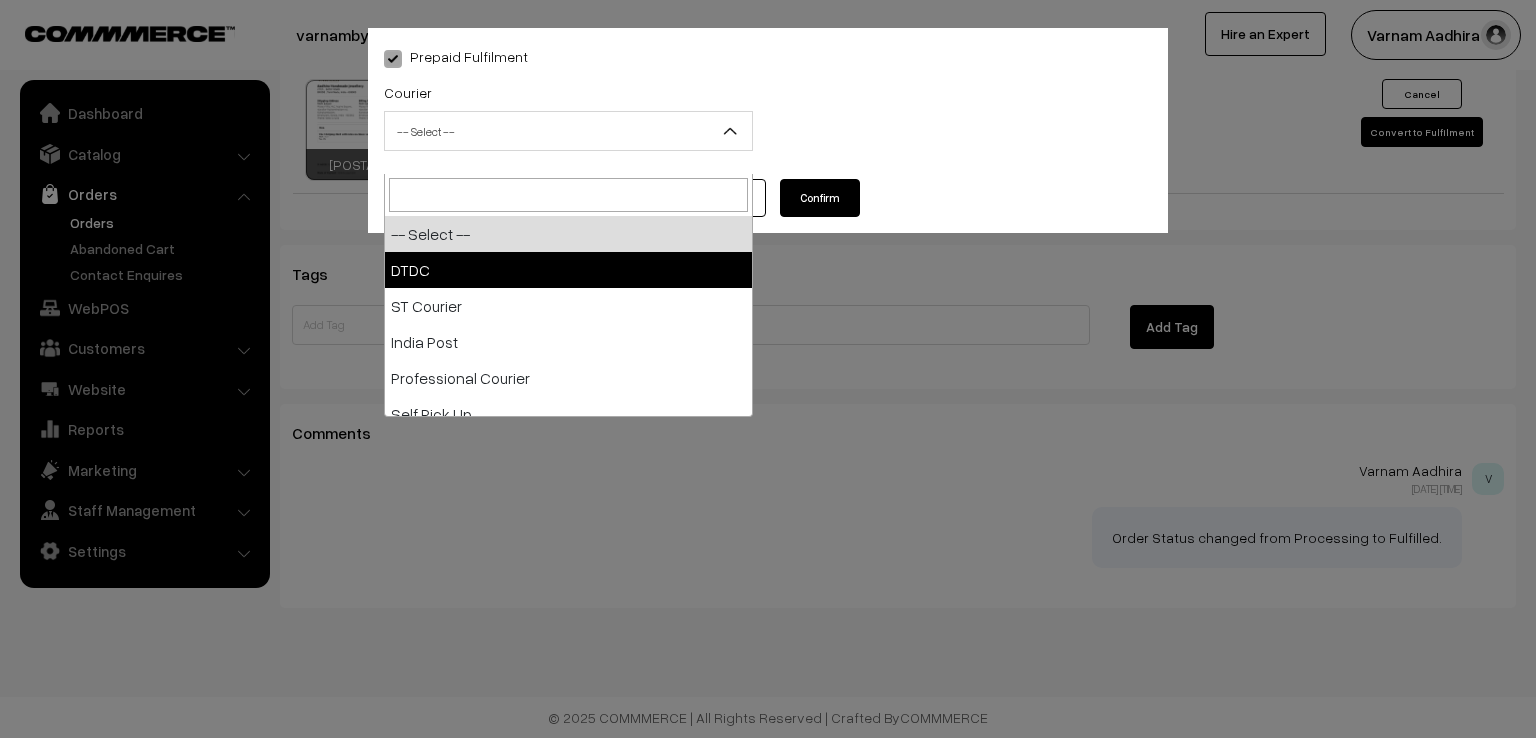 select on "1" 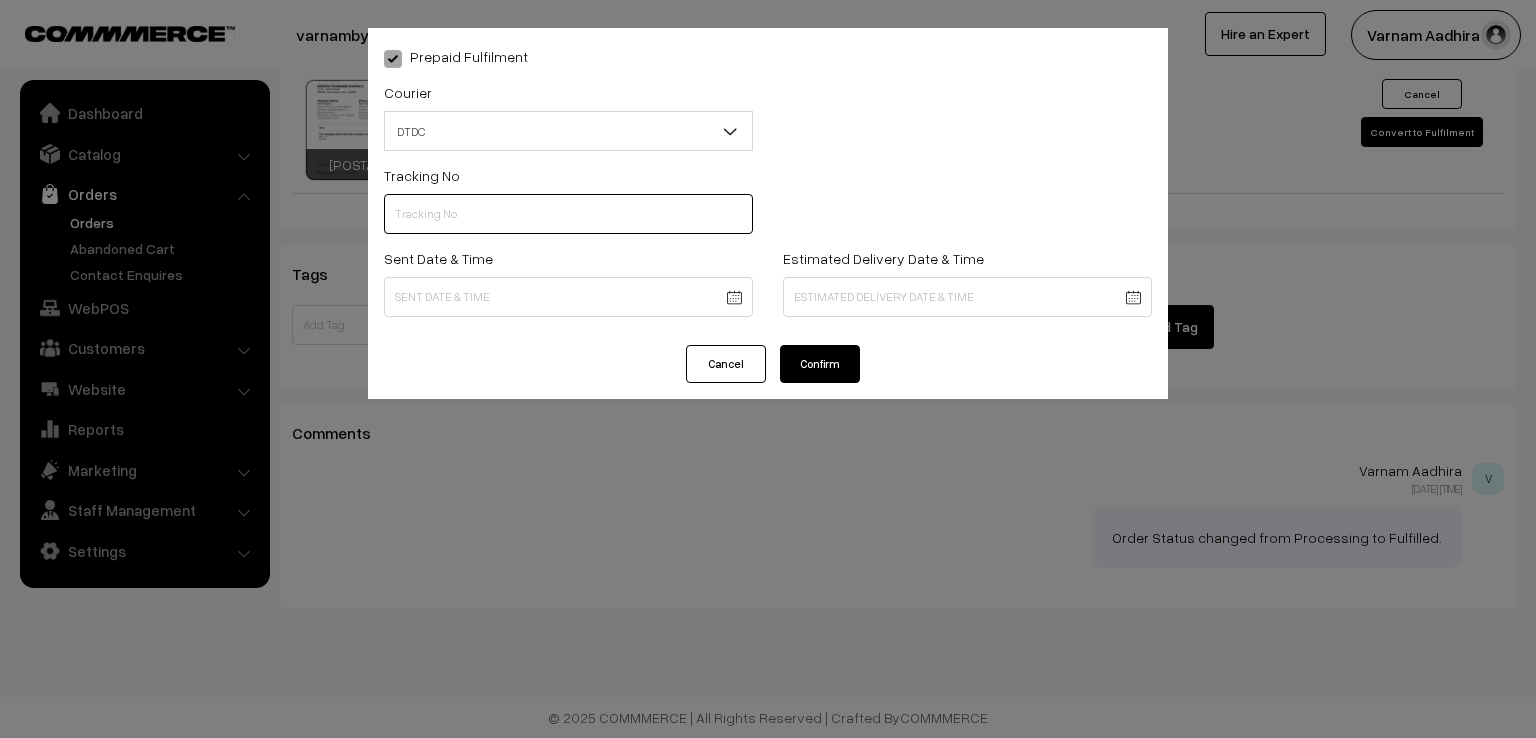 click at bounding box center [568, 214] 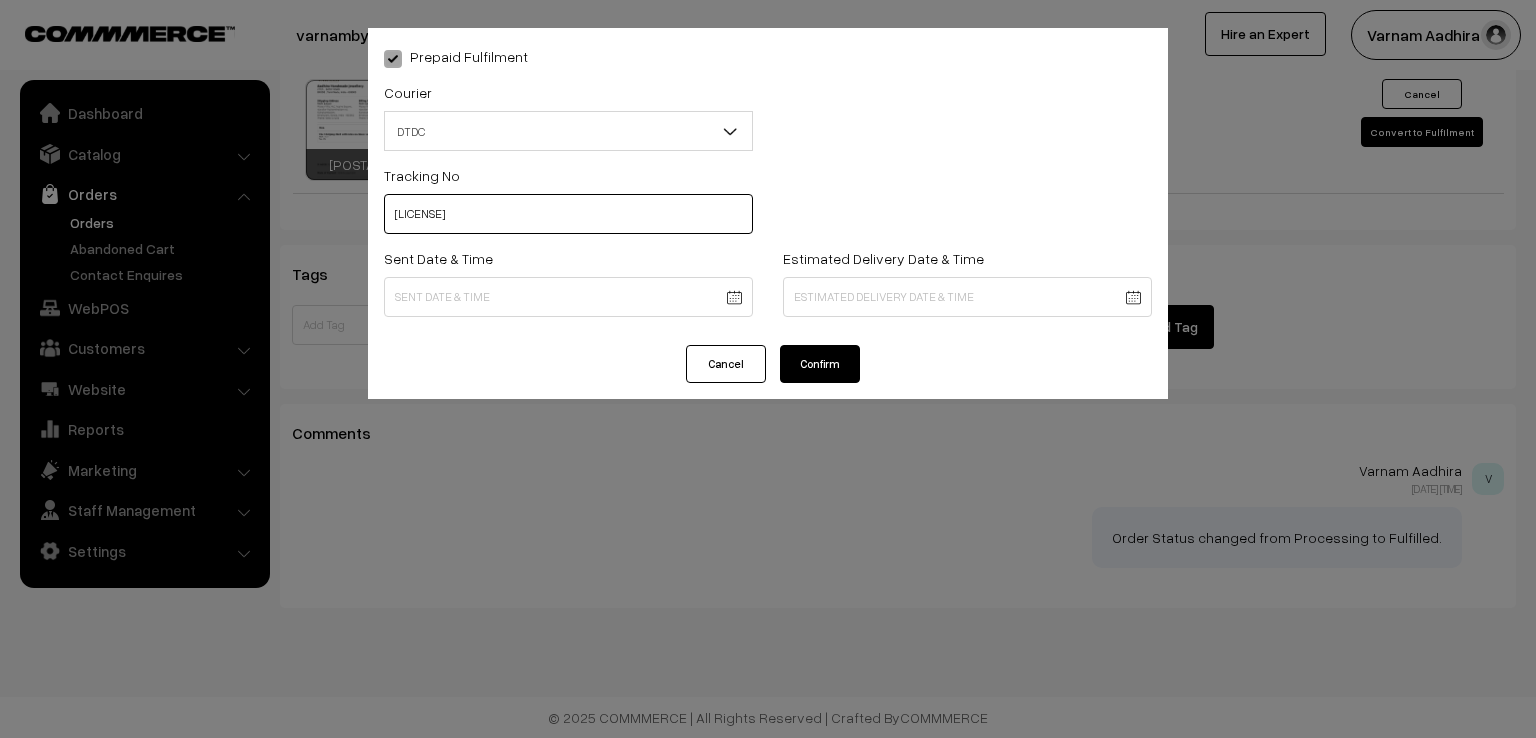 type on "[LICENSE]" 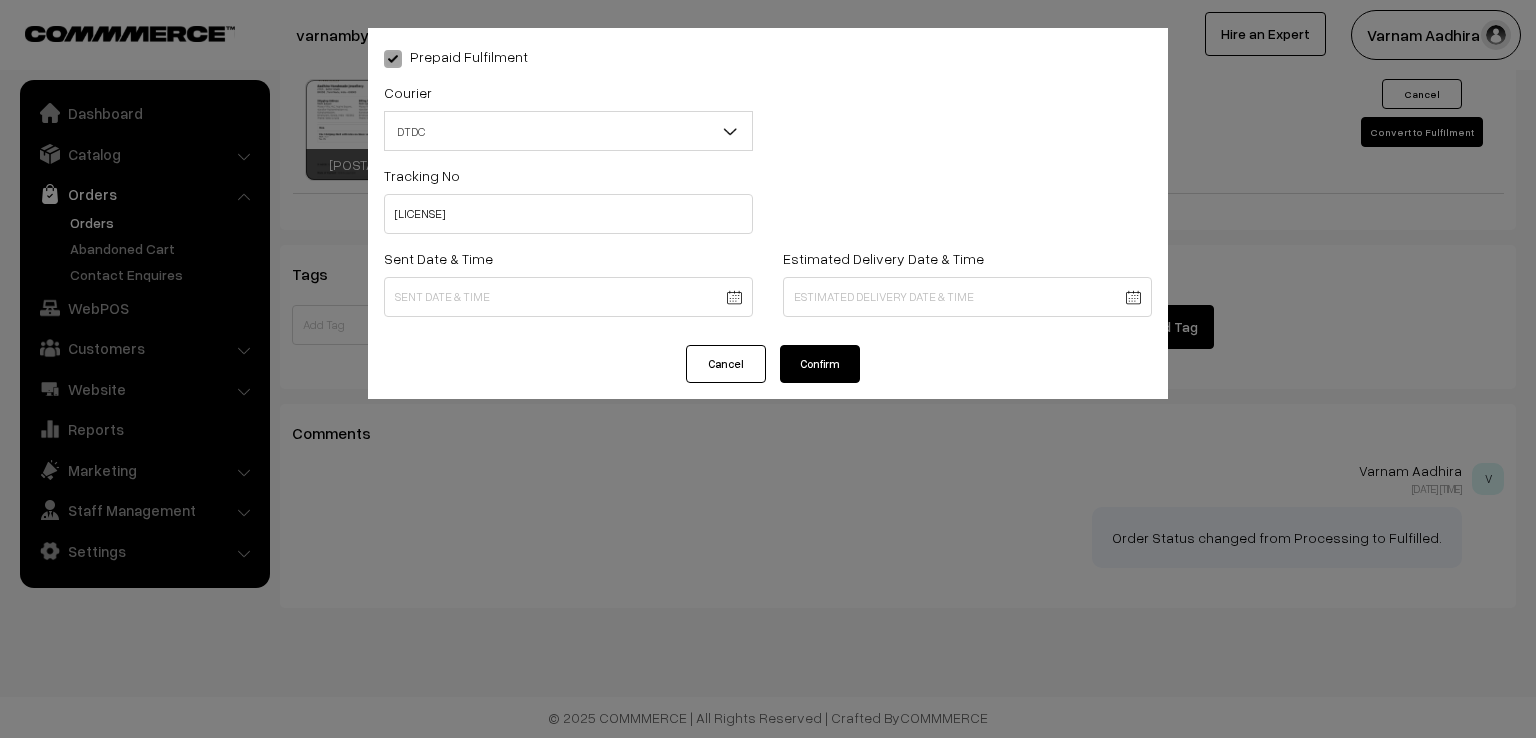 click on "Thank you for showing interest. Our team will call you shortly.
Close
varnambyaadhira.com
Go to Website
Create New Store" at bounding box center (768, -312) 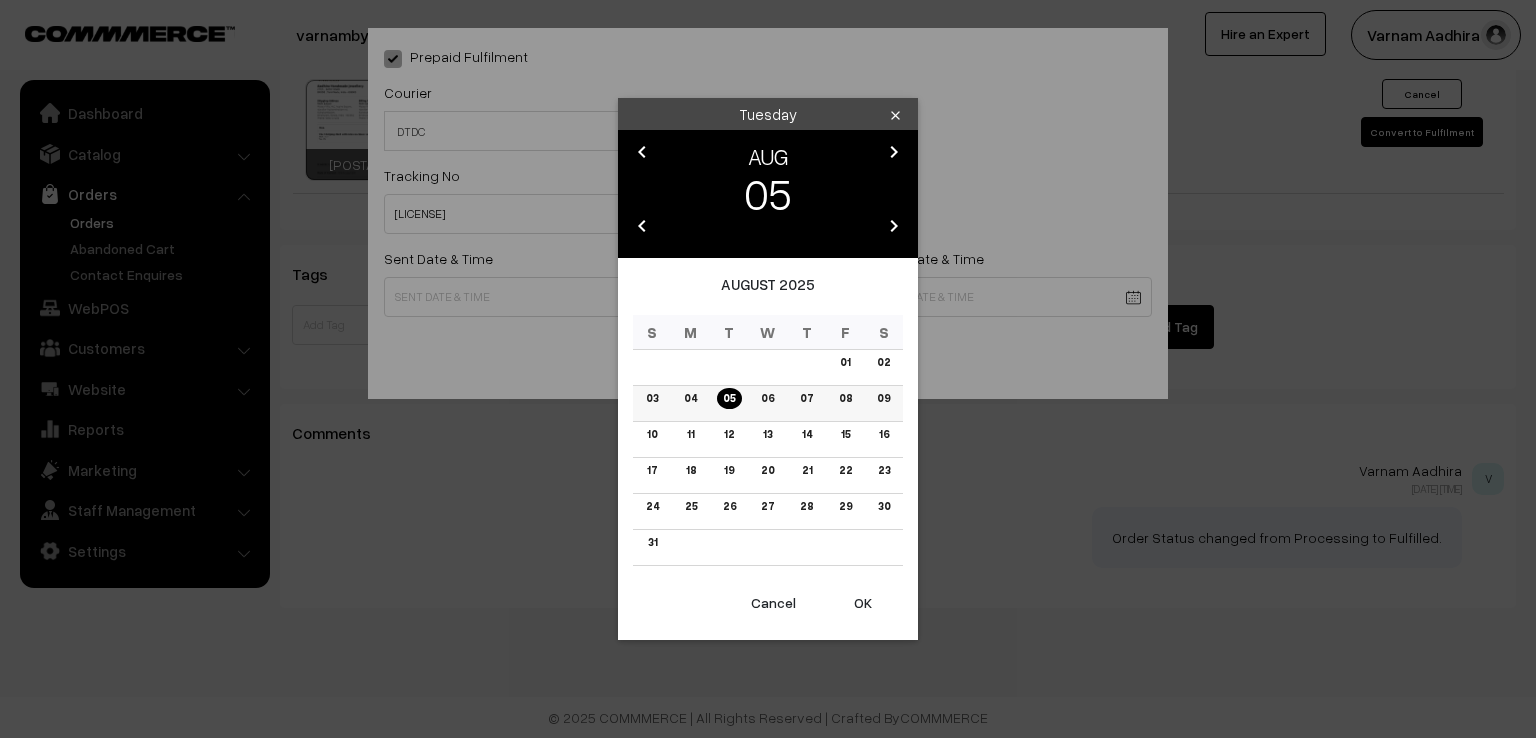 click on "04" at bounding box center (690, 398) 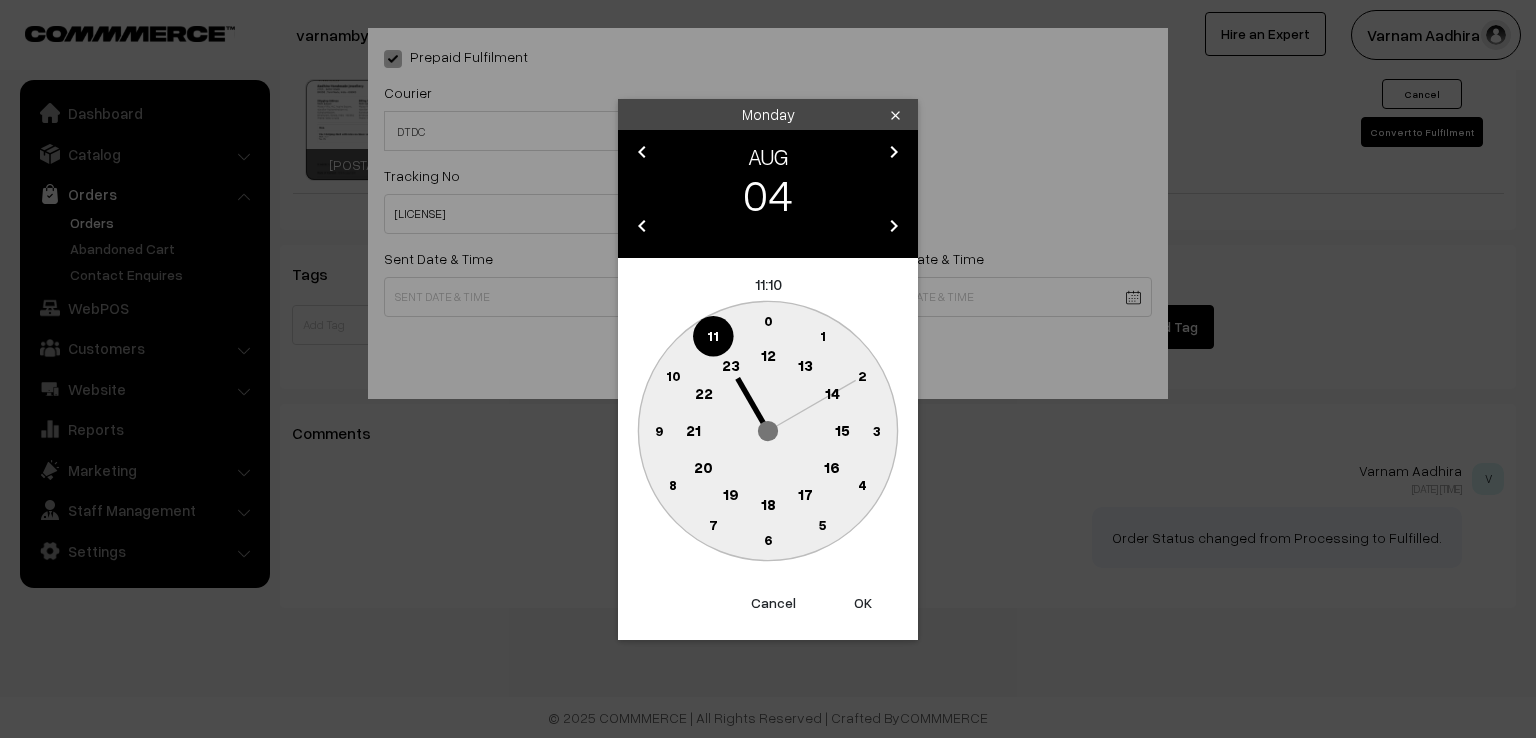 click on "9" 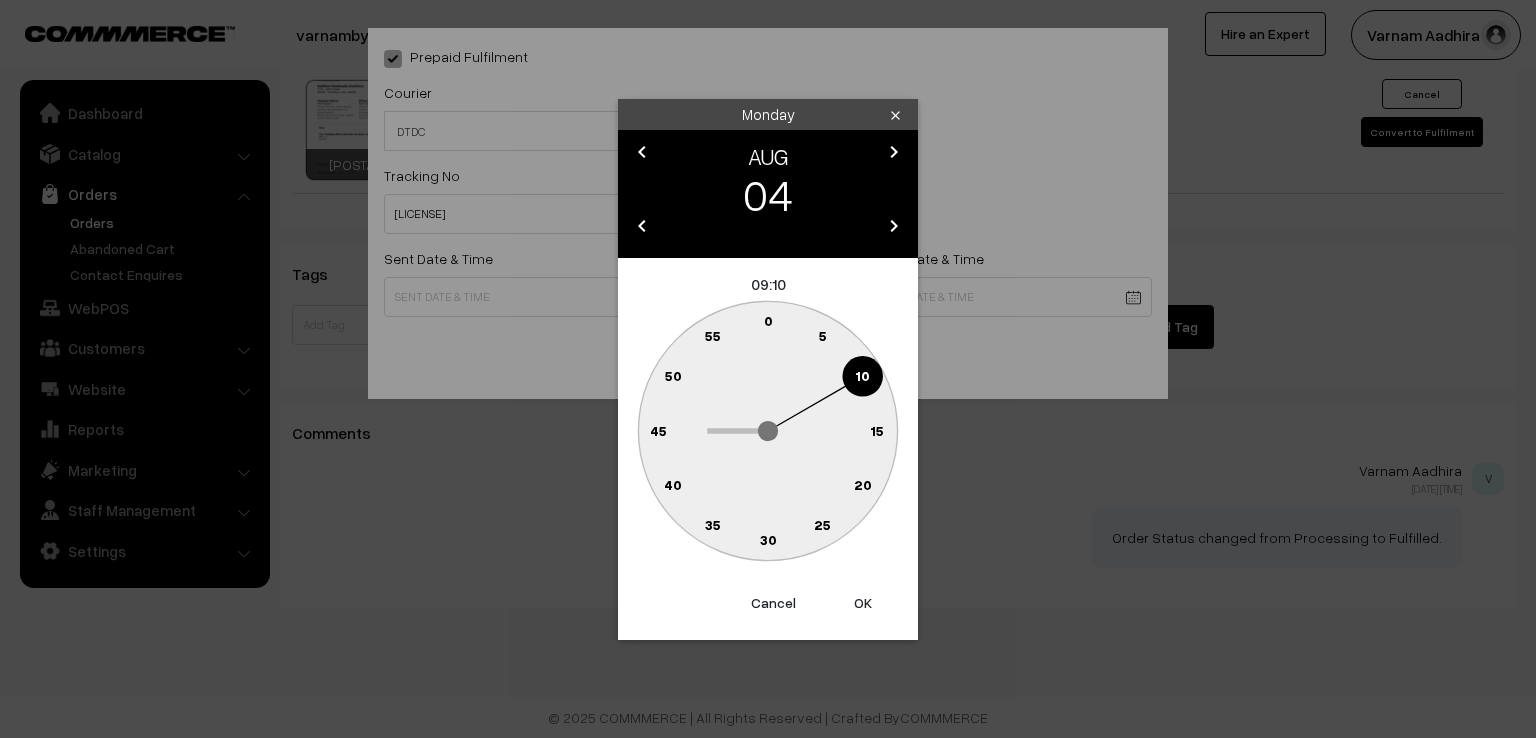 click on "0" 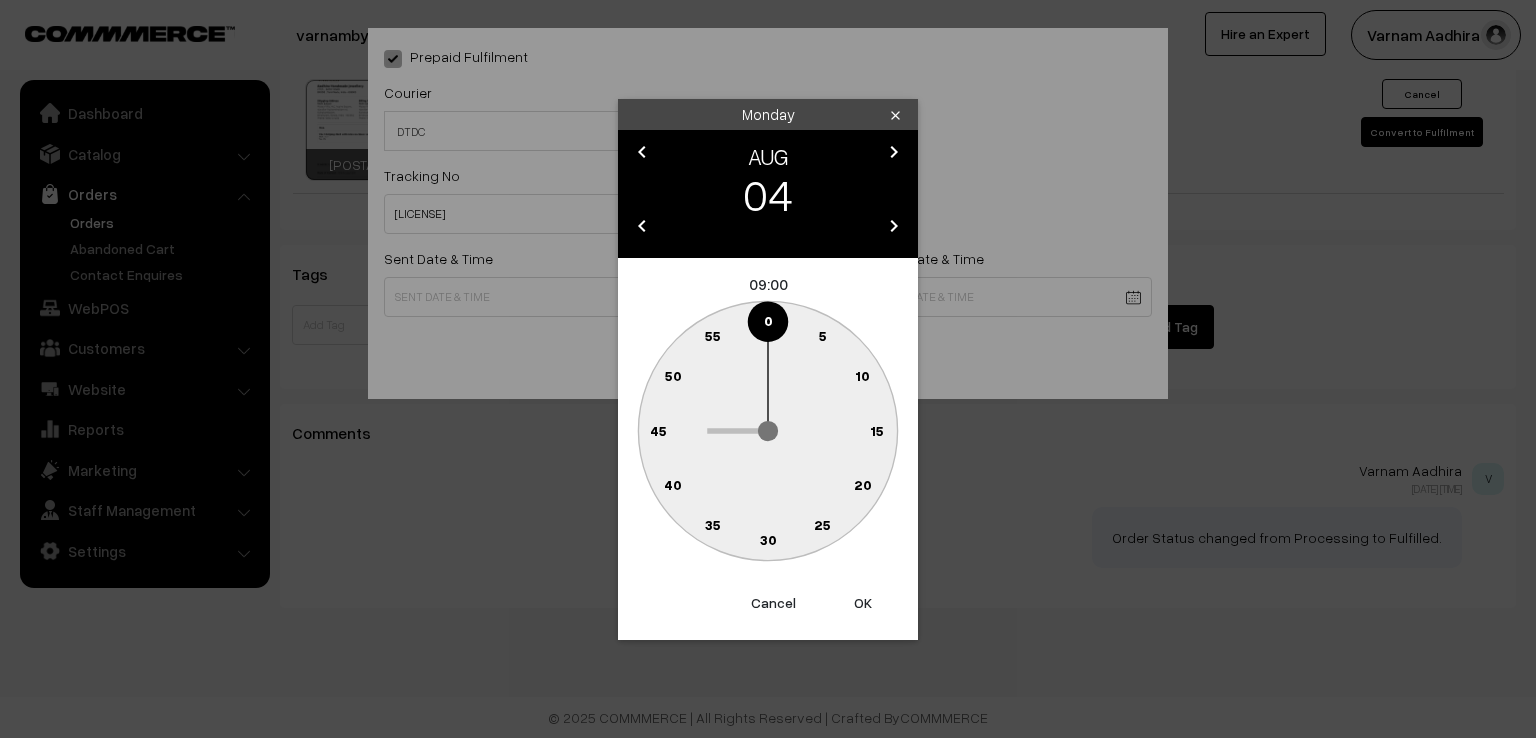 type on "[DATE] [TIME]" 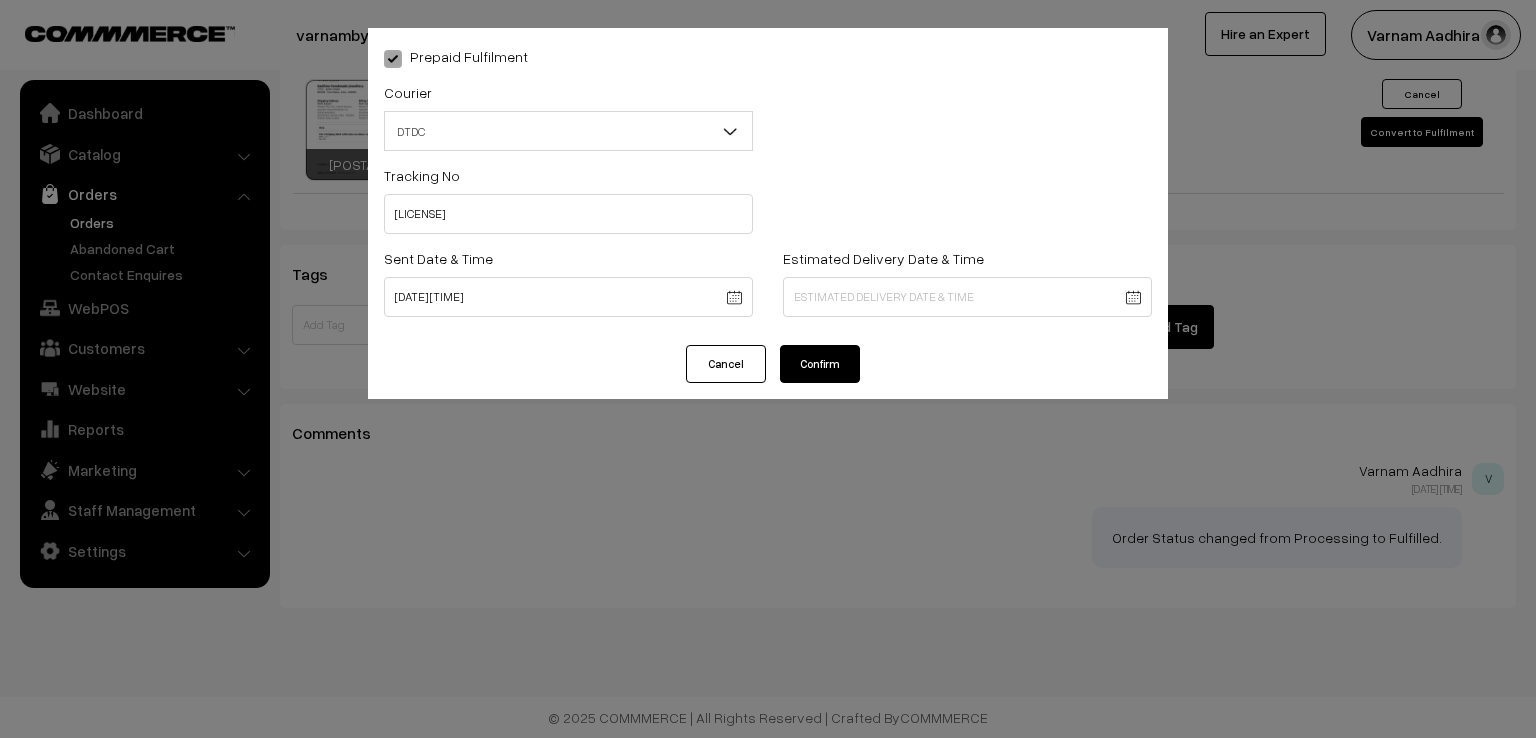click on "Confirm" at bounding box center [820, 364] 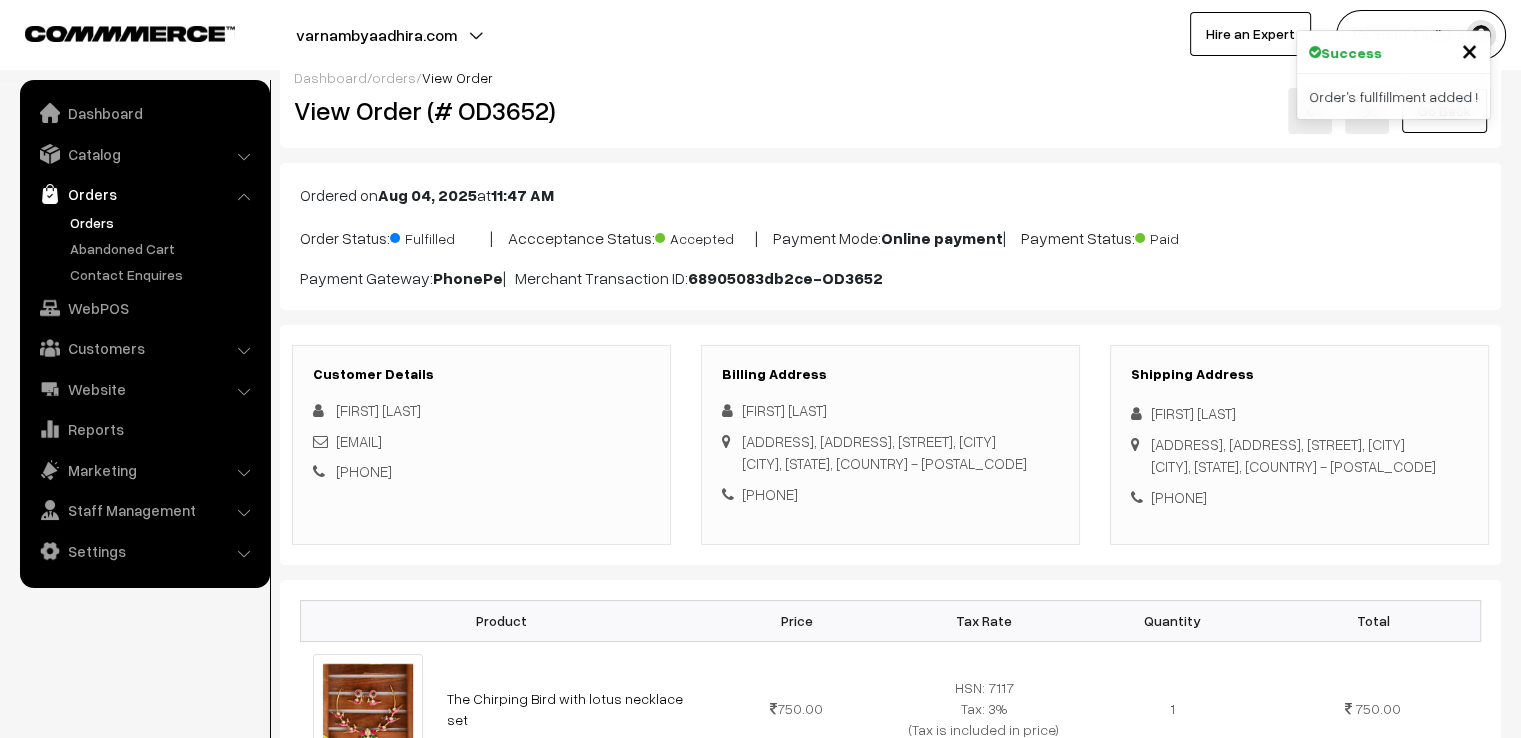 scroll, scrollTop: 0, scrollLeft: 0, axis: both 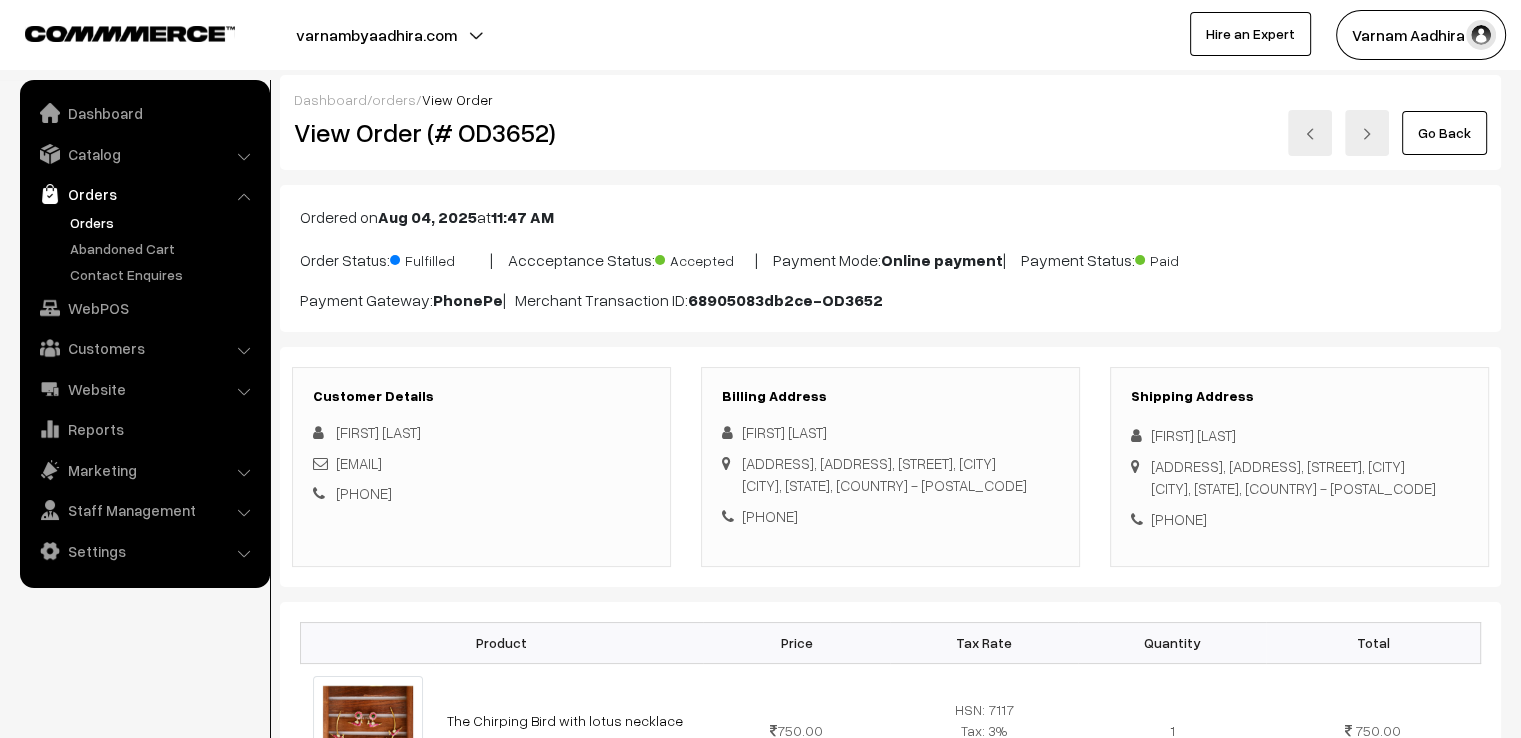 click on "Go Back" at bounding box center (1444, 133) 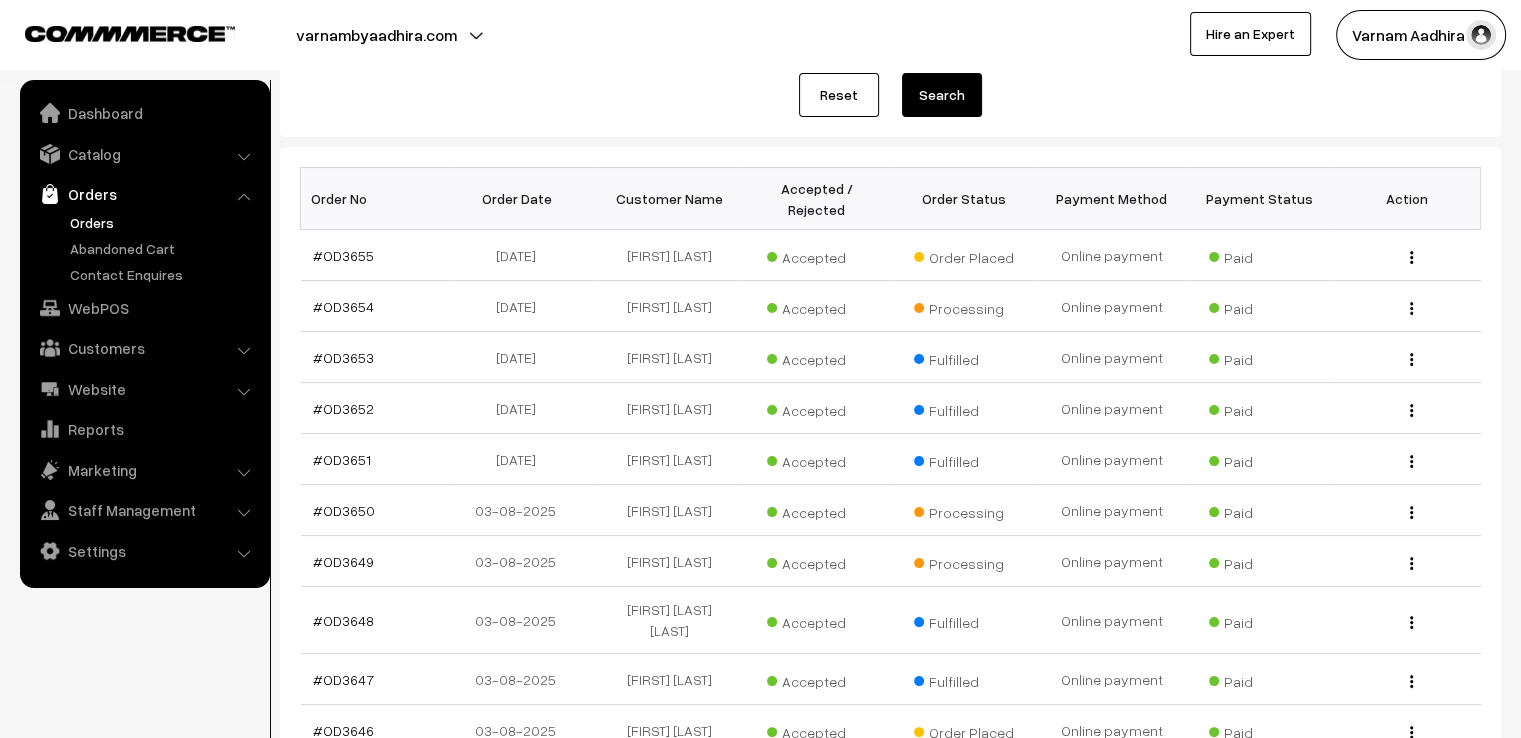 scroll, scrollTop: 280, scrollLeft: 0, axis: vertical 